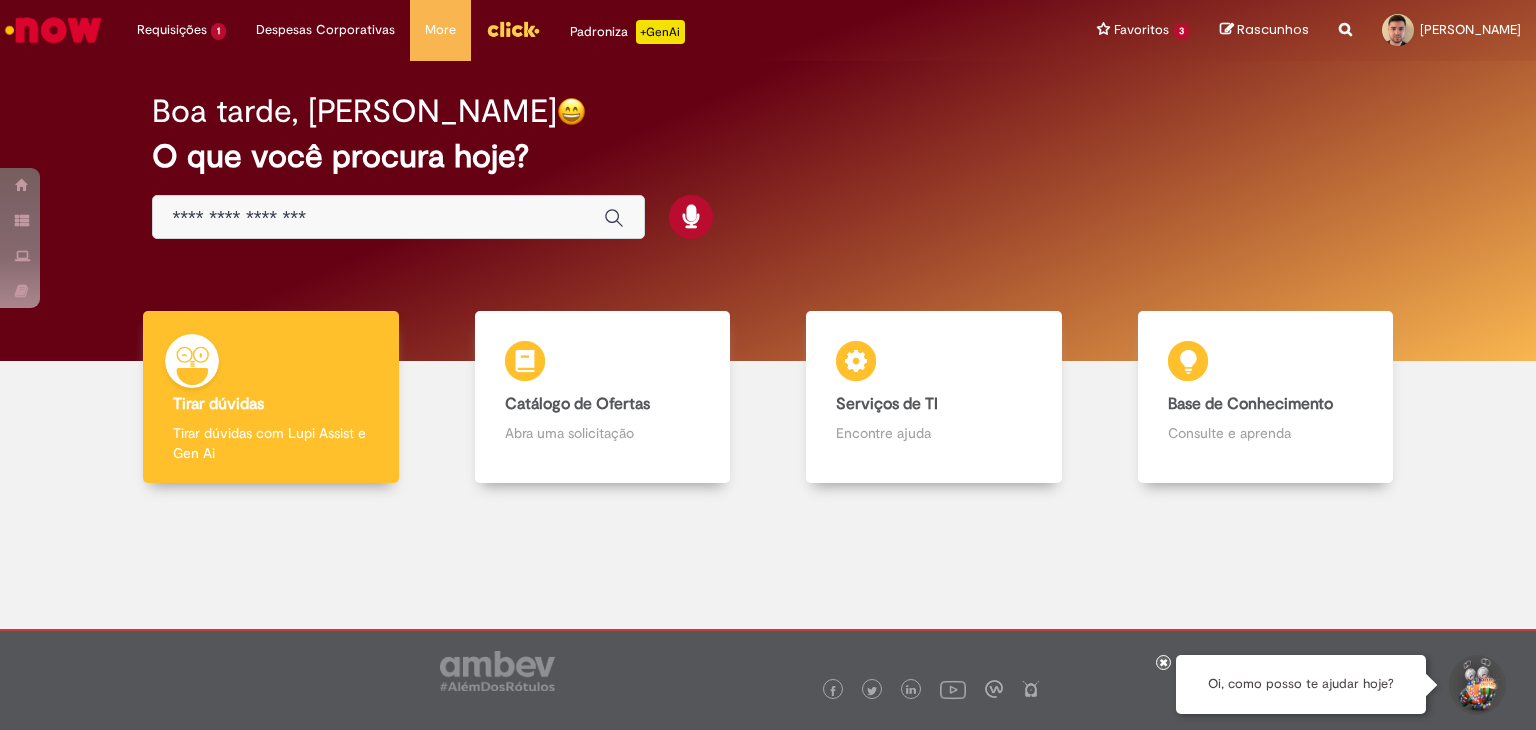 scroll, scrollTop: 0, scrollLeft: 0, axis: both 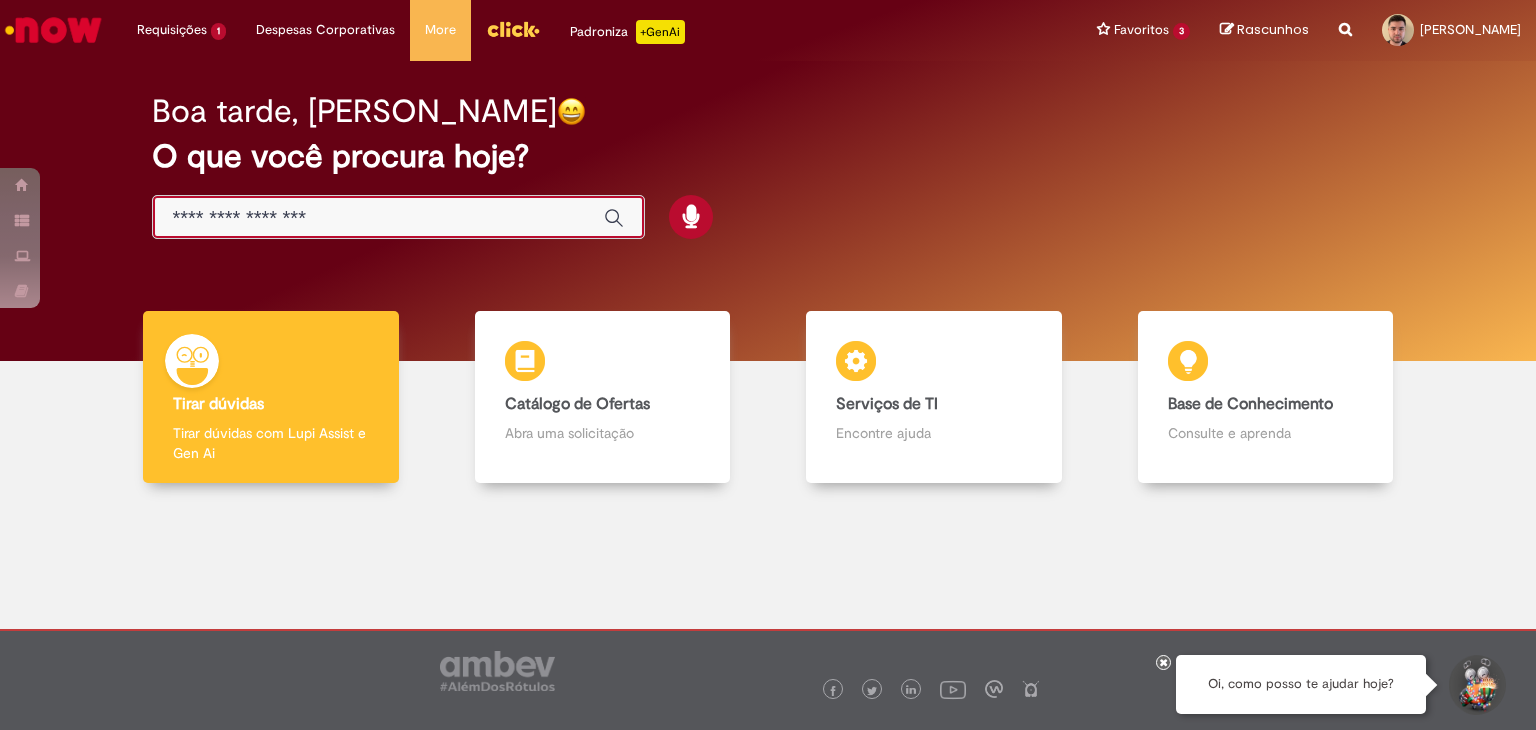 click at bounding box center [378, 218] 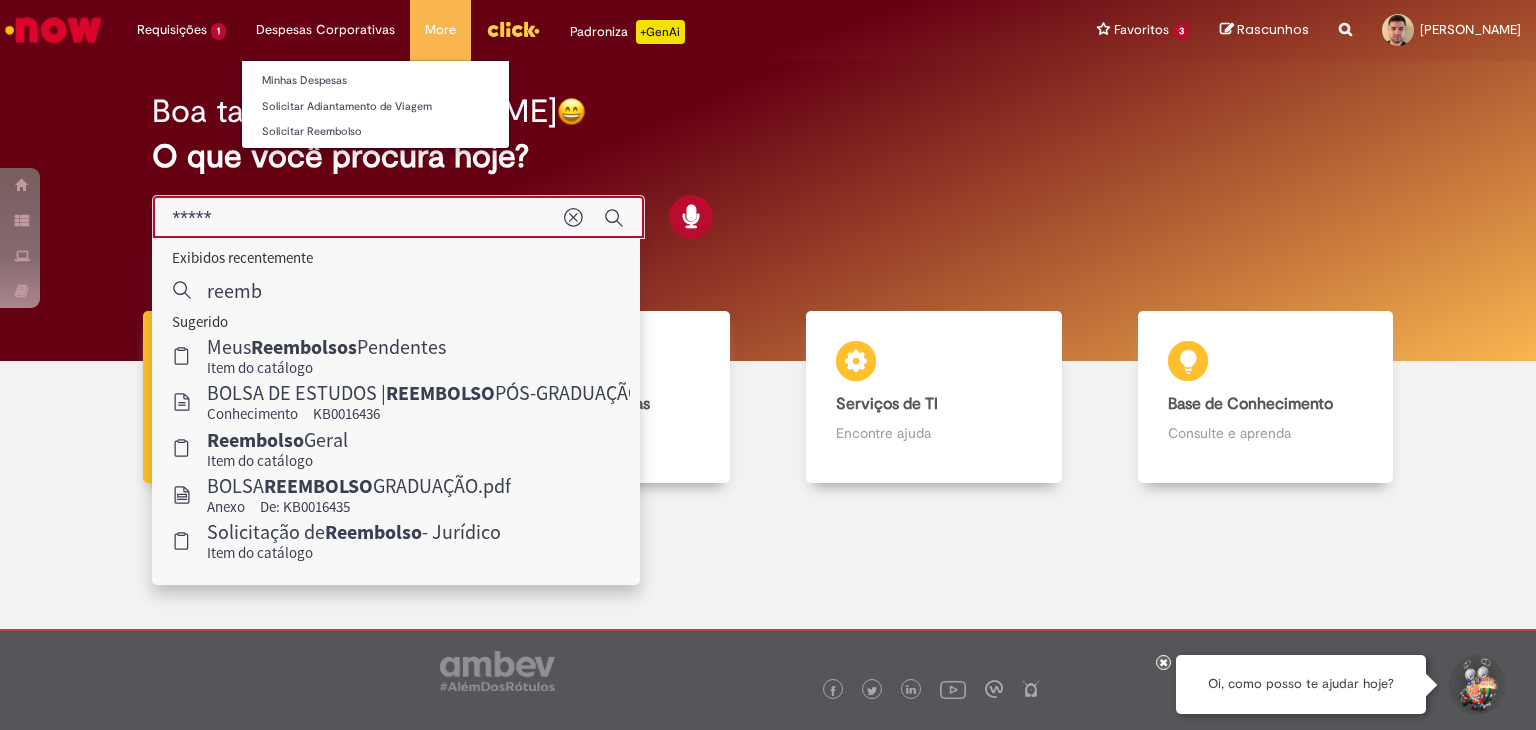 type on "*****" 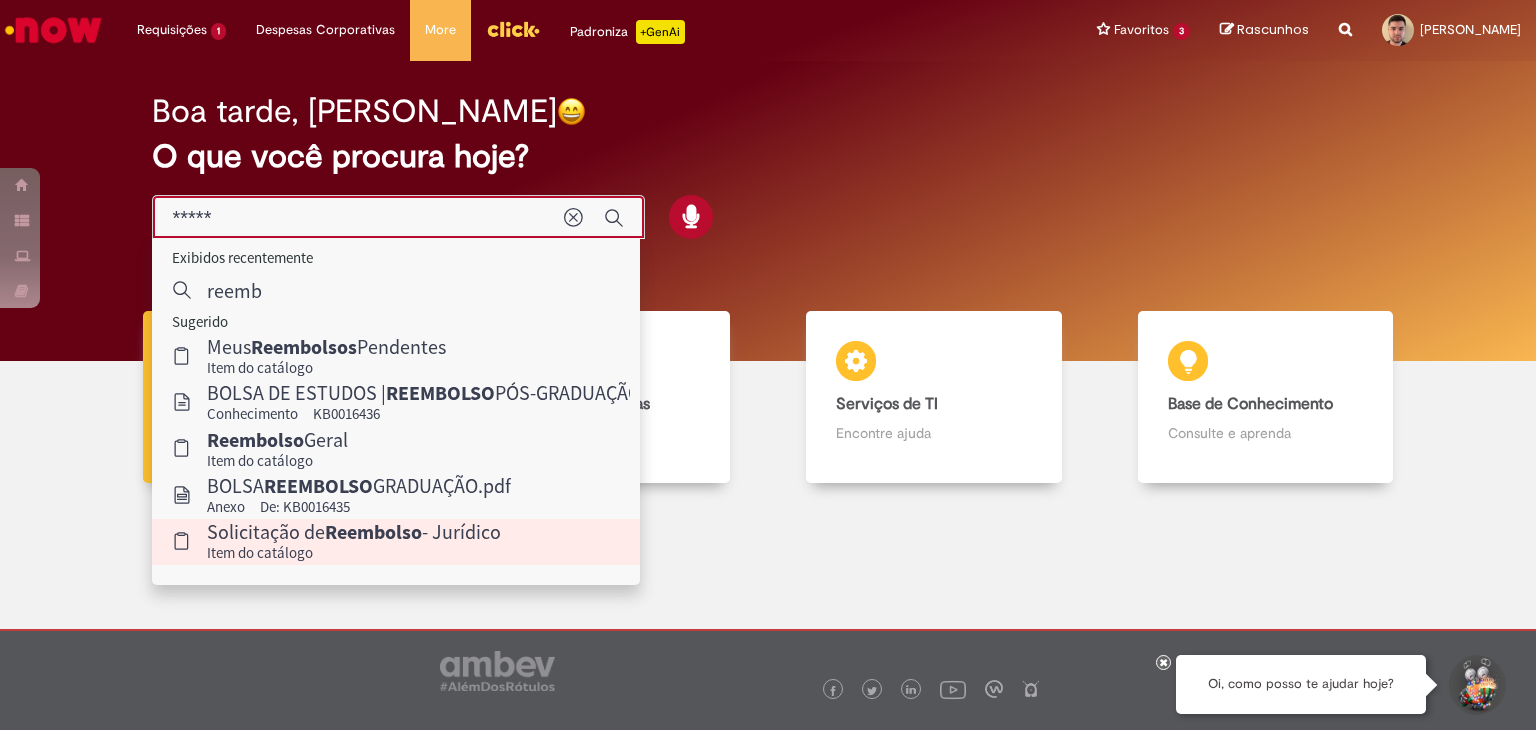 scroll, scrollTop: 16, scrollLeft: 0, axis: vertical 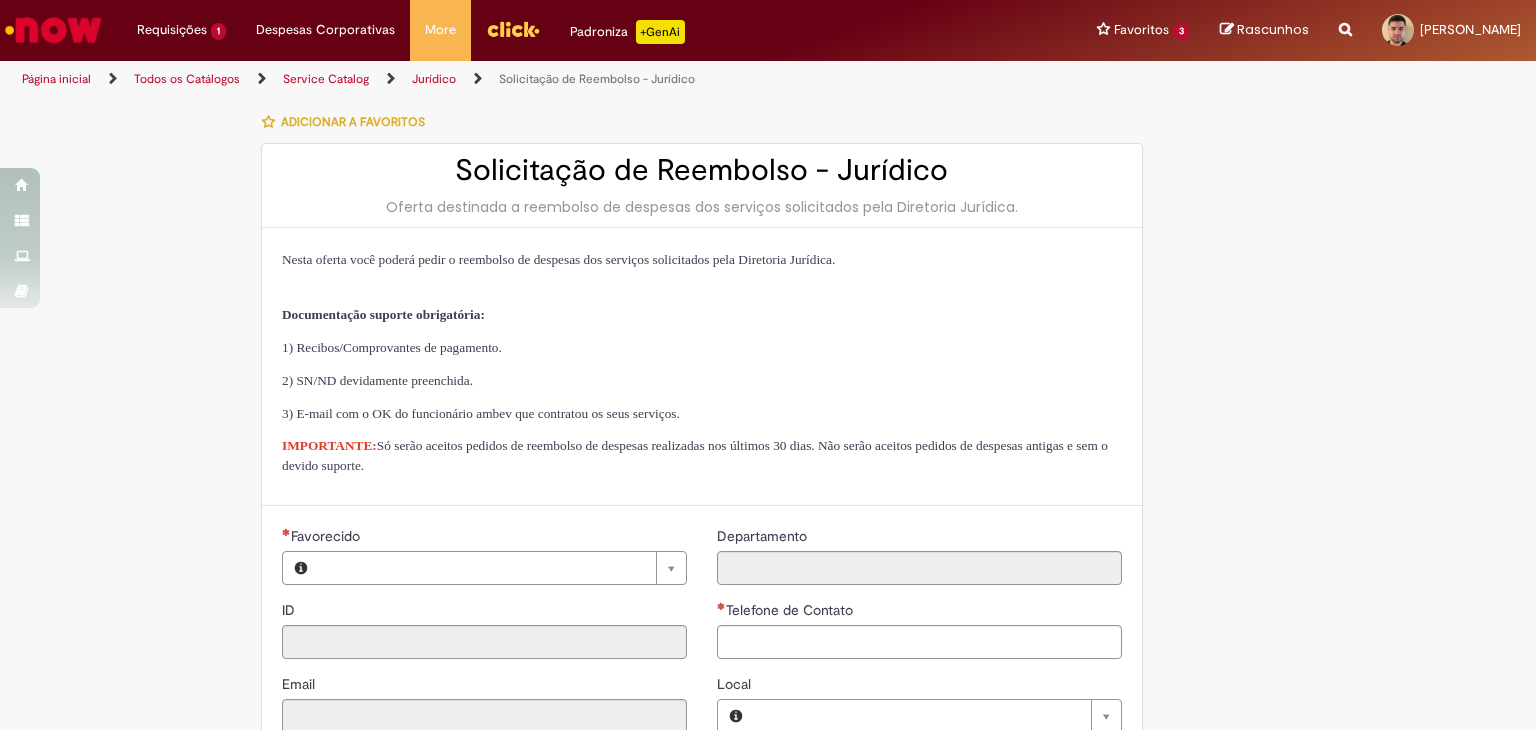type on "********" 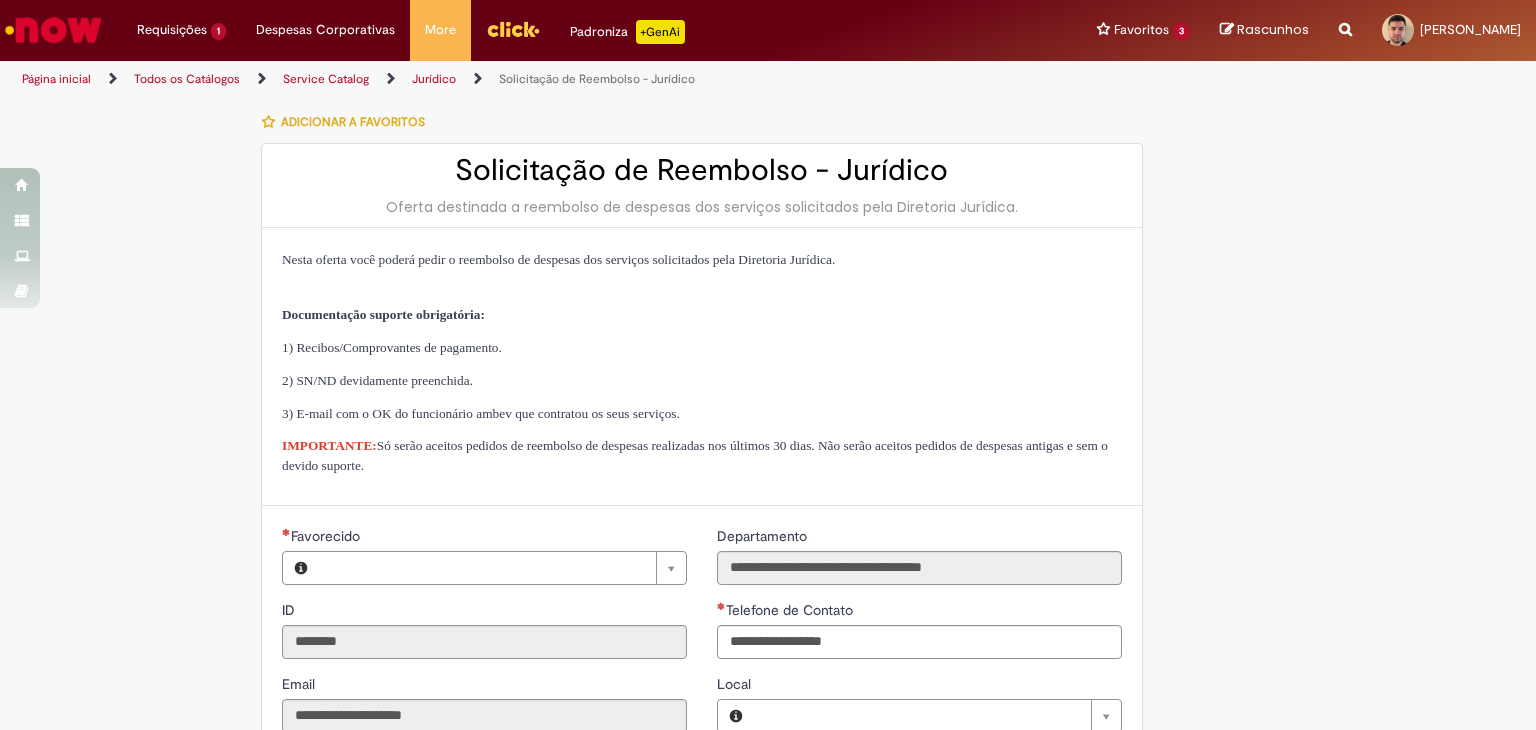 type on "**********" 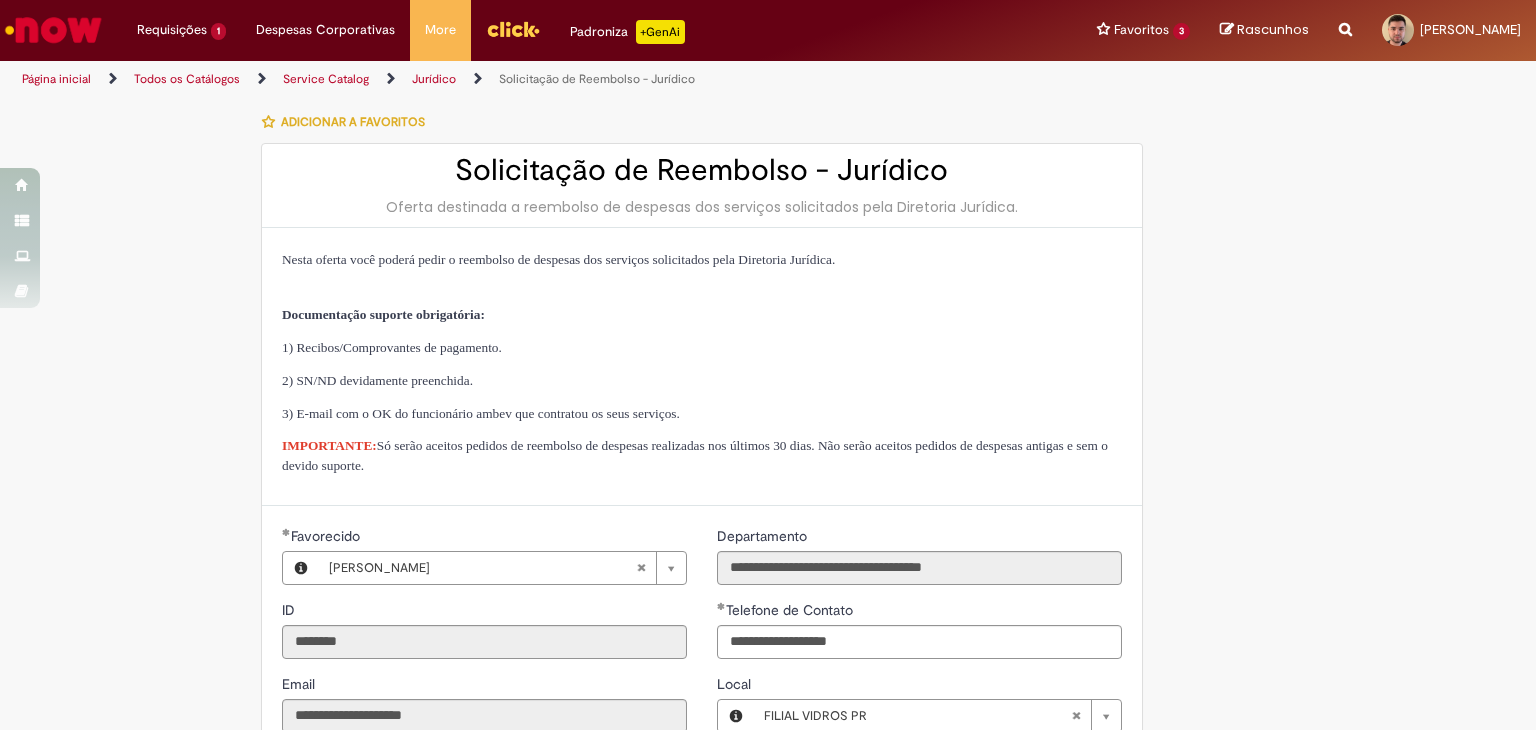 type on "**********" 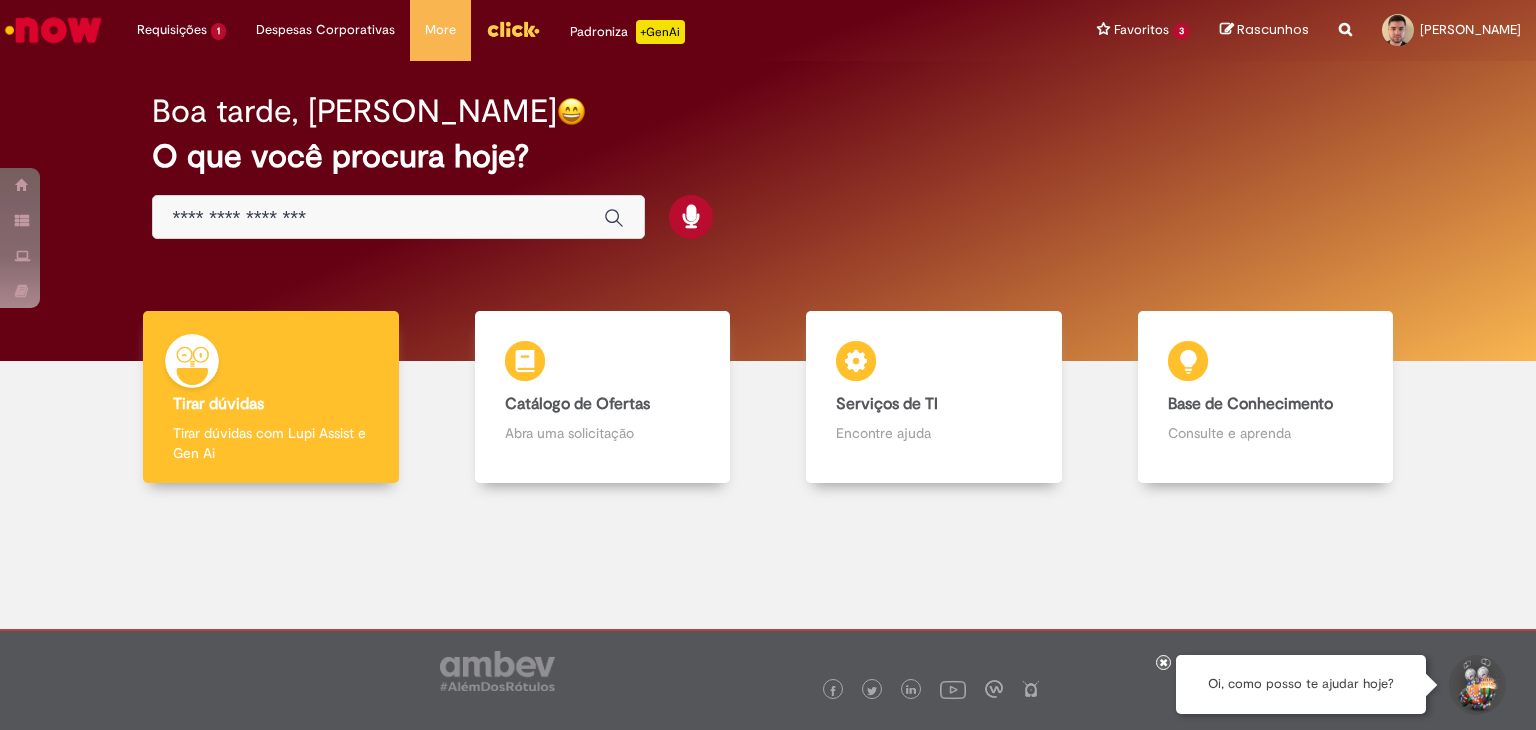 scroll, scrollTop: 0, scrollLeft: 0, axis: both 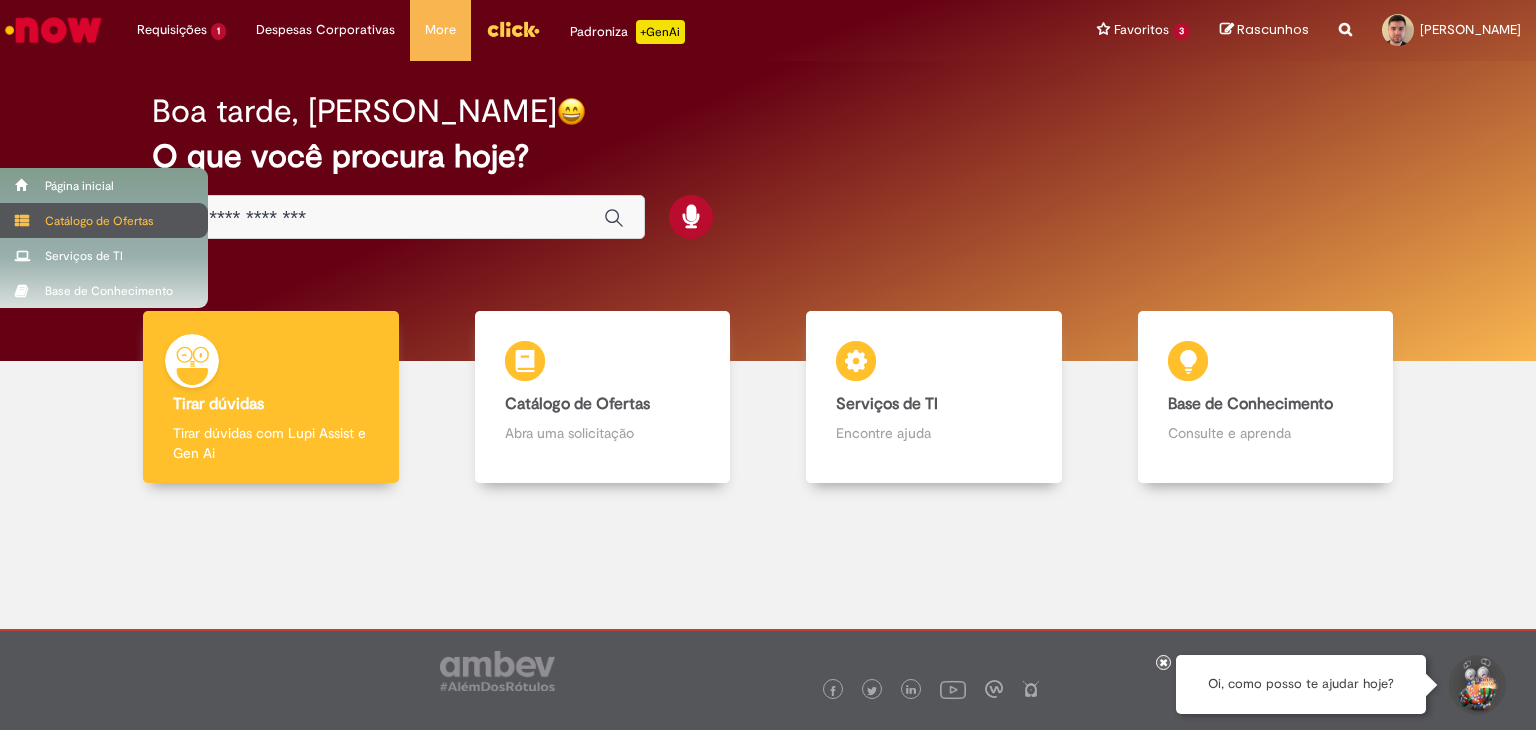 click on "Catálogo de Ofertas" at bounding box center (104, 220) 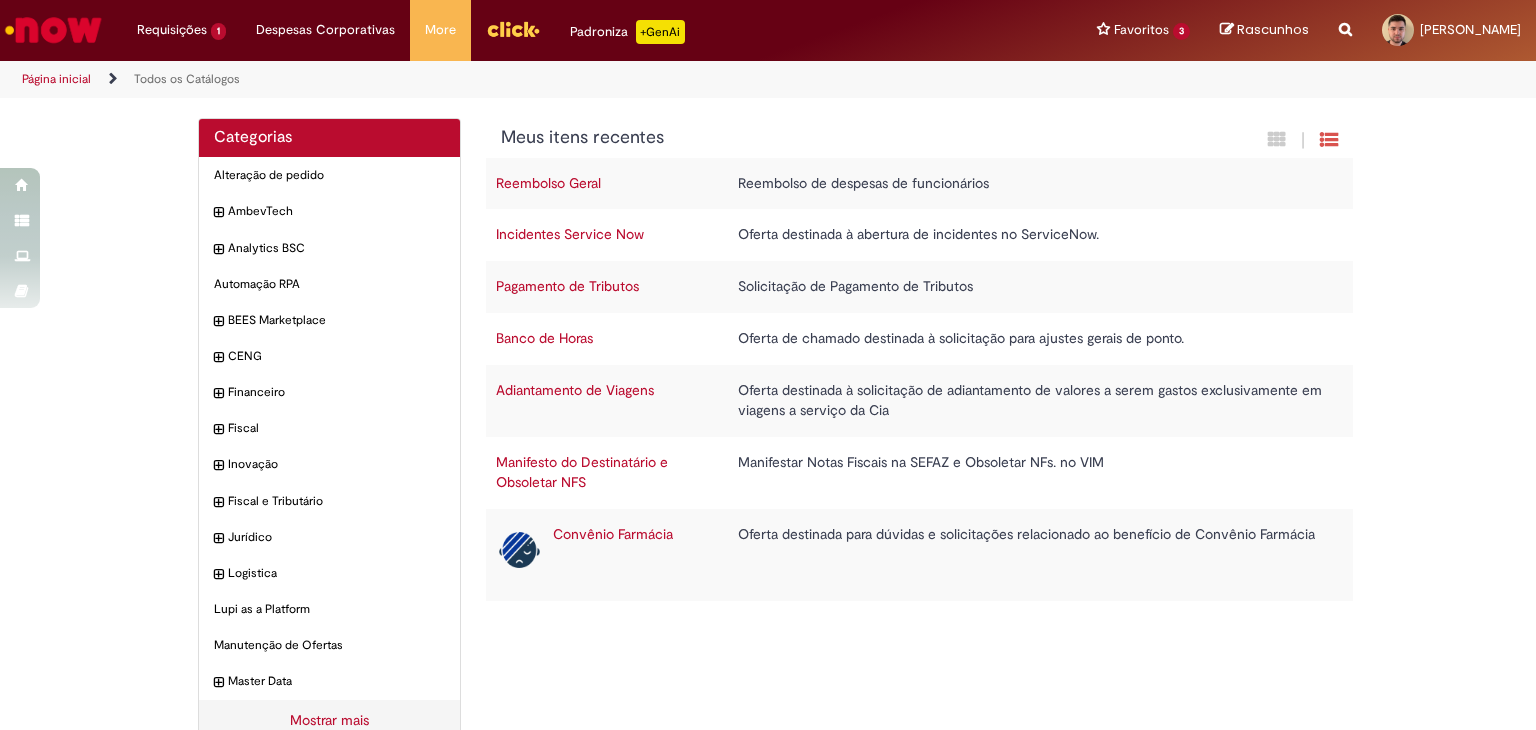 click on "Adiantamento de Viagens" at bounding box center (575, 390) 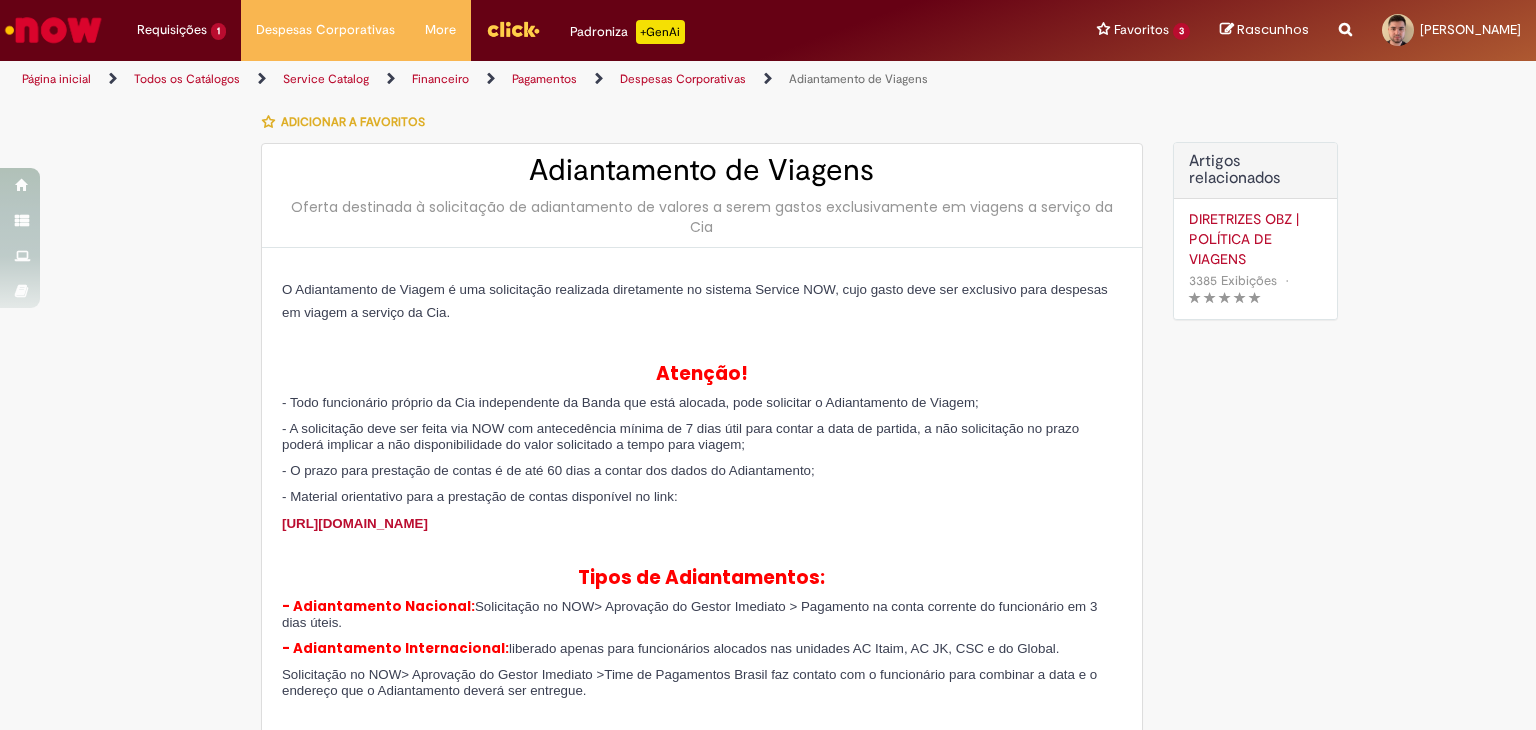 type on "********" 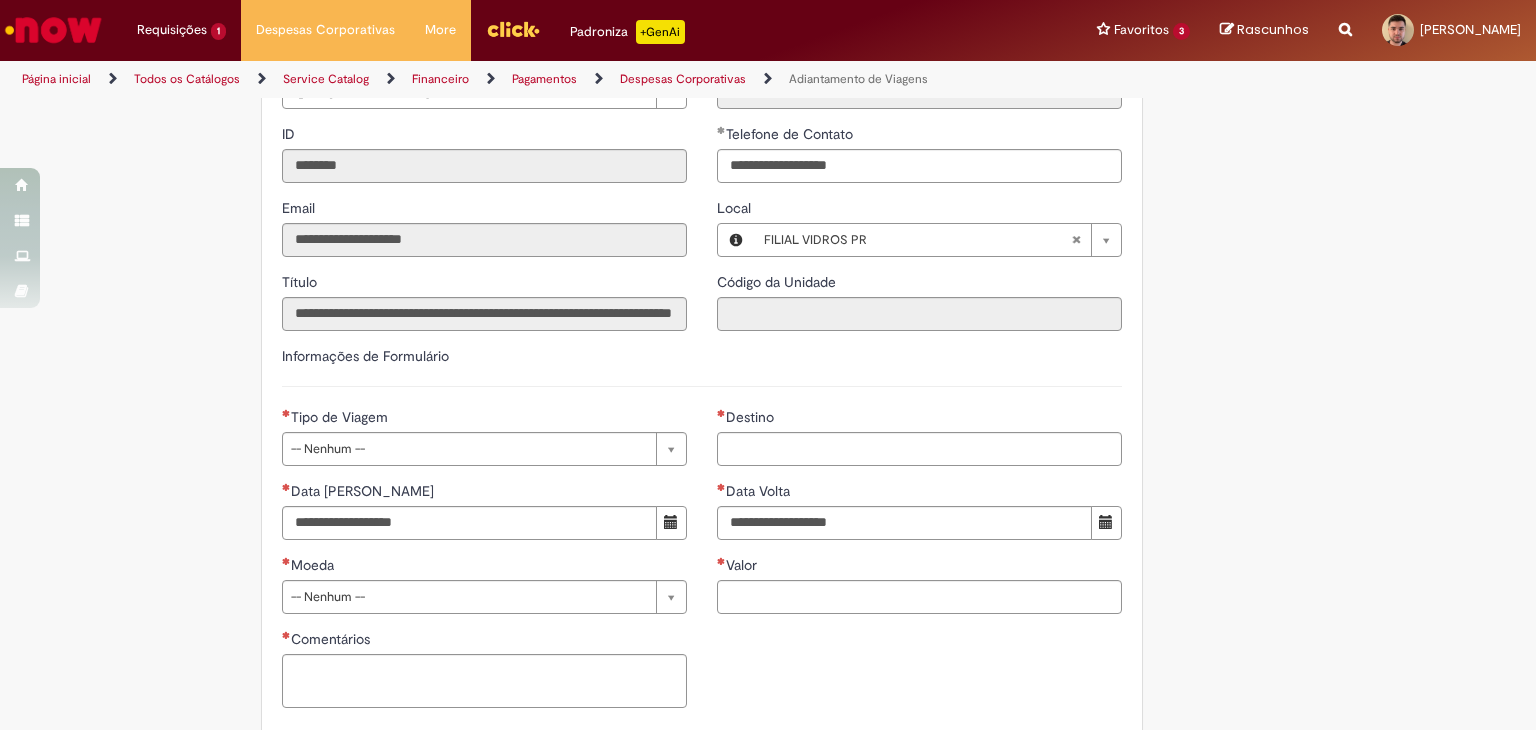 scroll, scrollTop: 996, scrollLeft: 0, axis: vertical 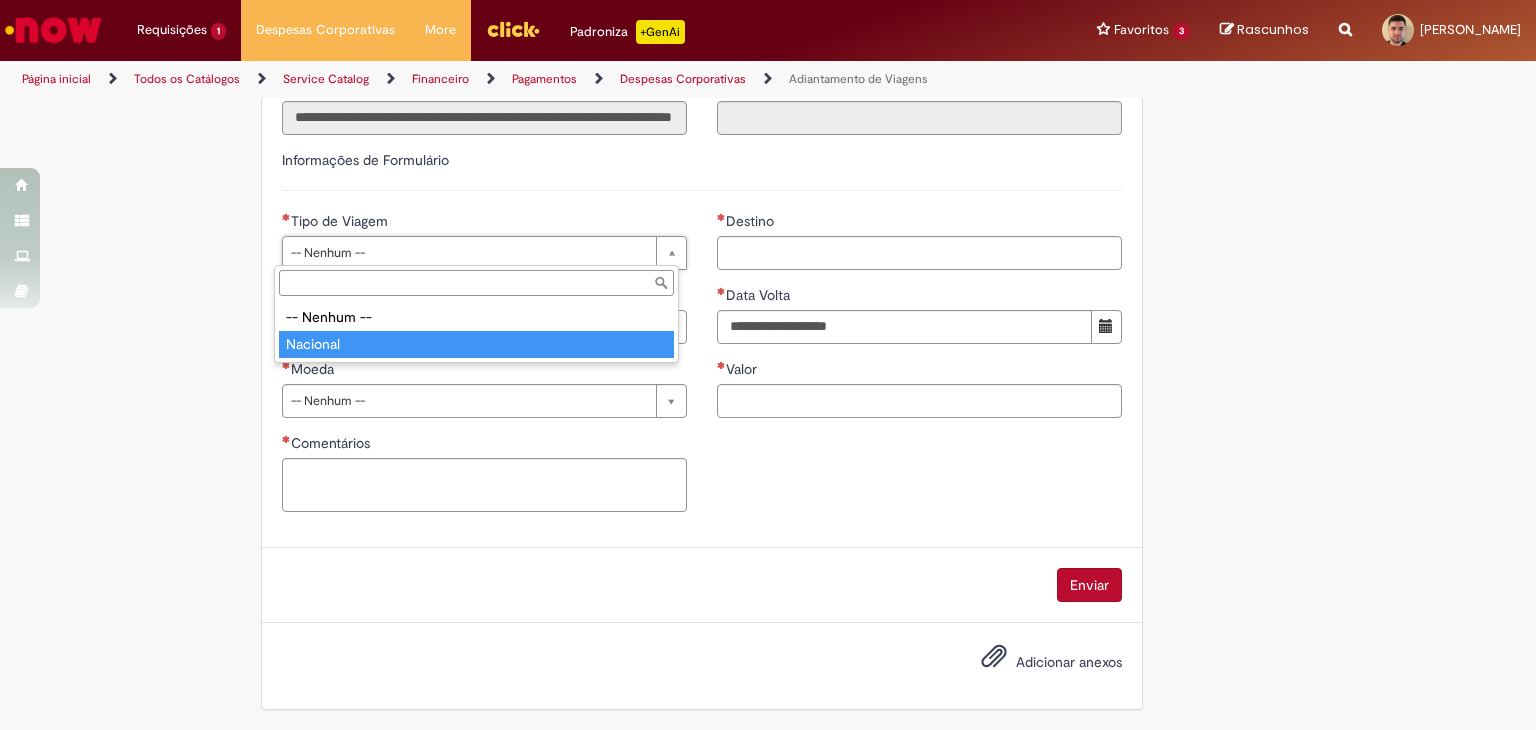 type on "********" 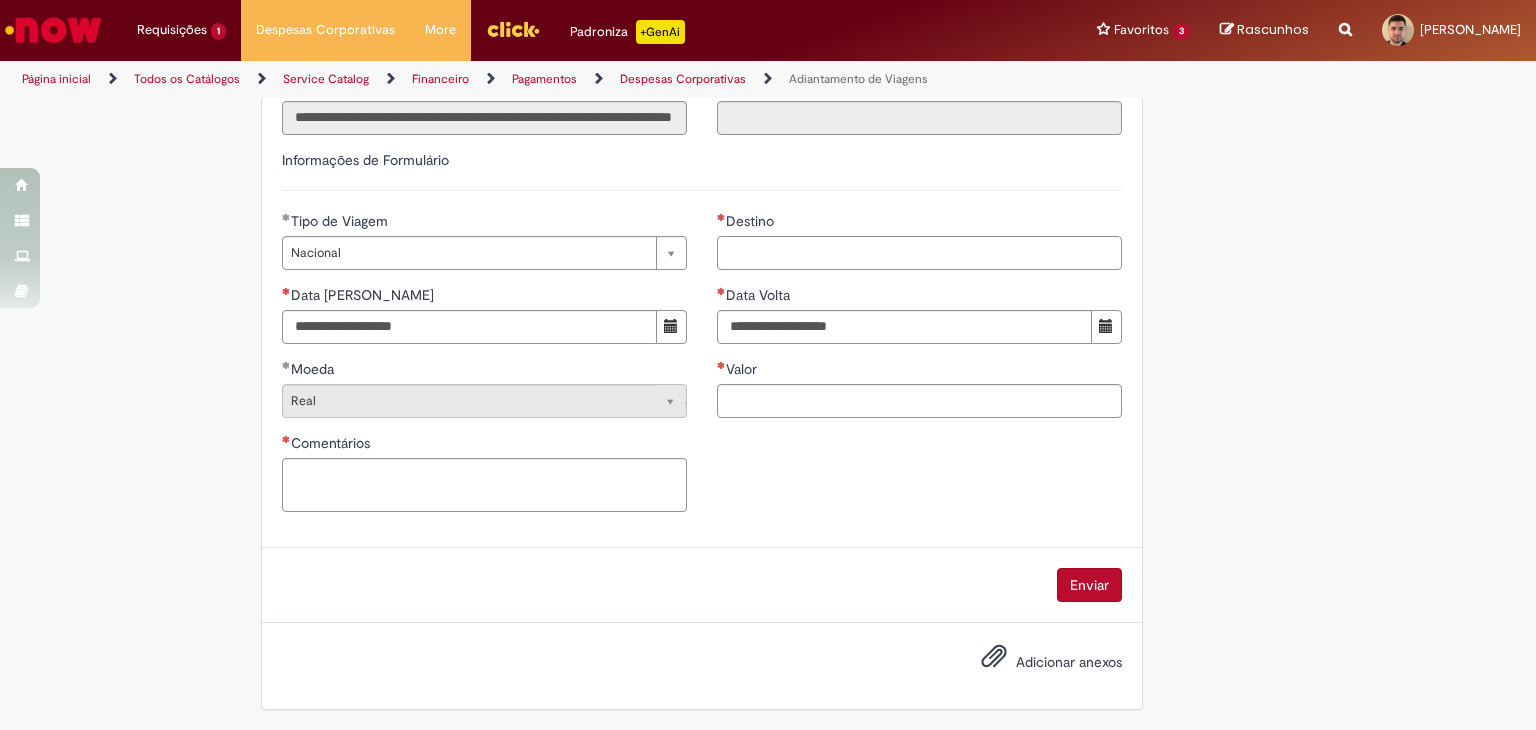 click on "Destino" at bounding box center (919, 253) 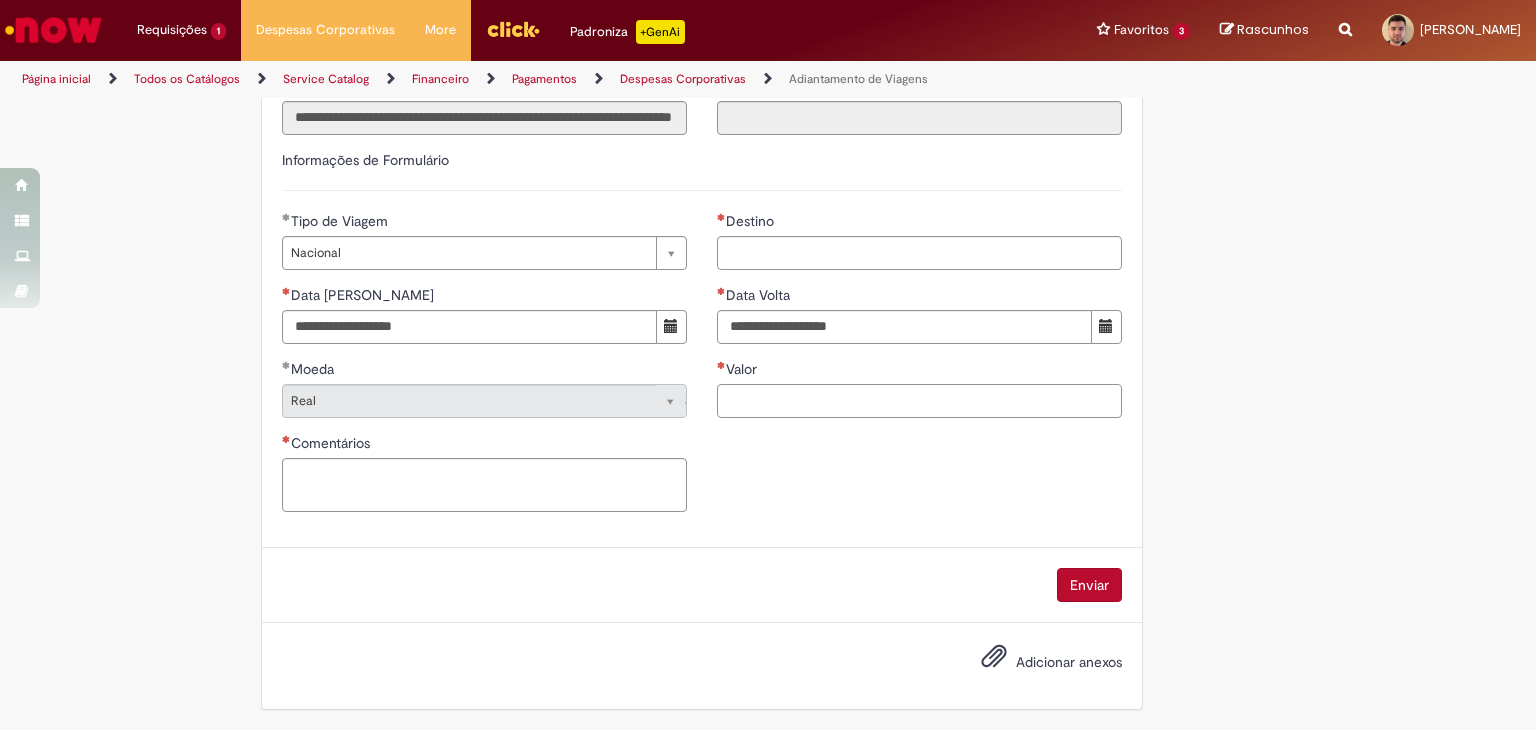 click on "Valor" at bounding box center (919, 401) 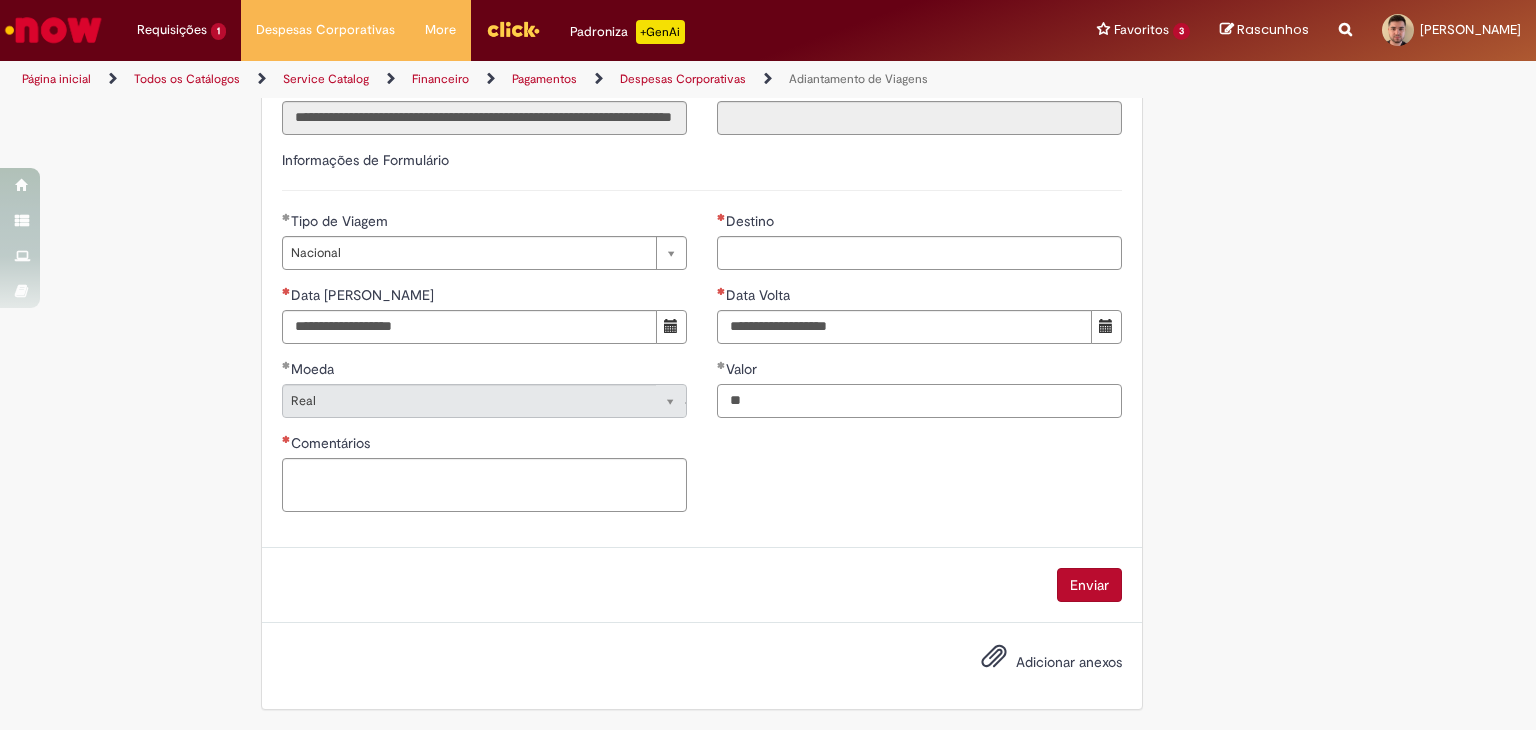 type on "*" 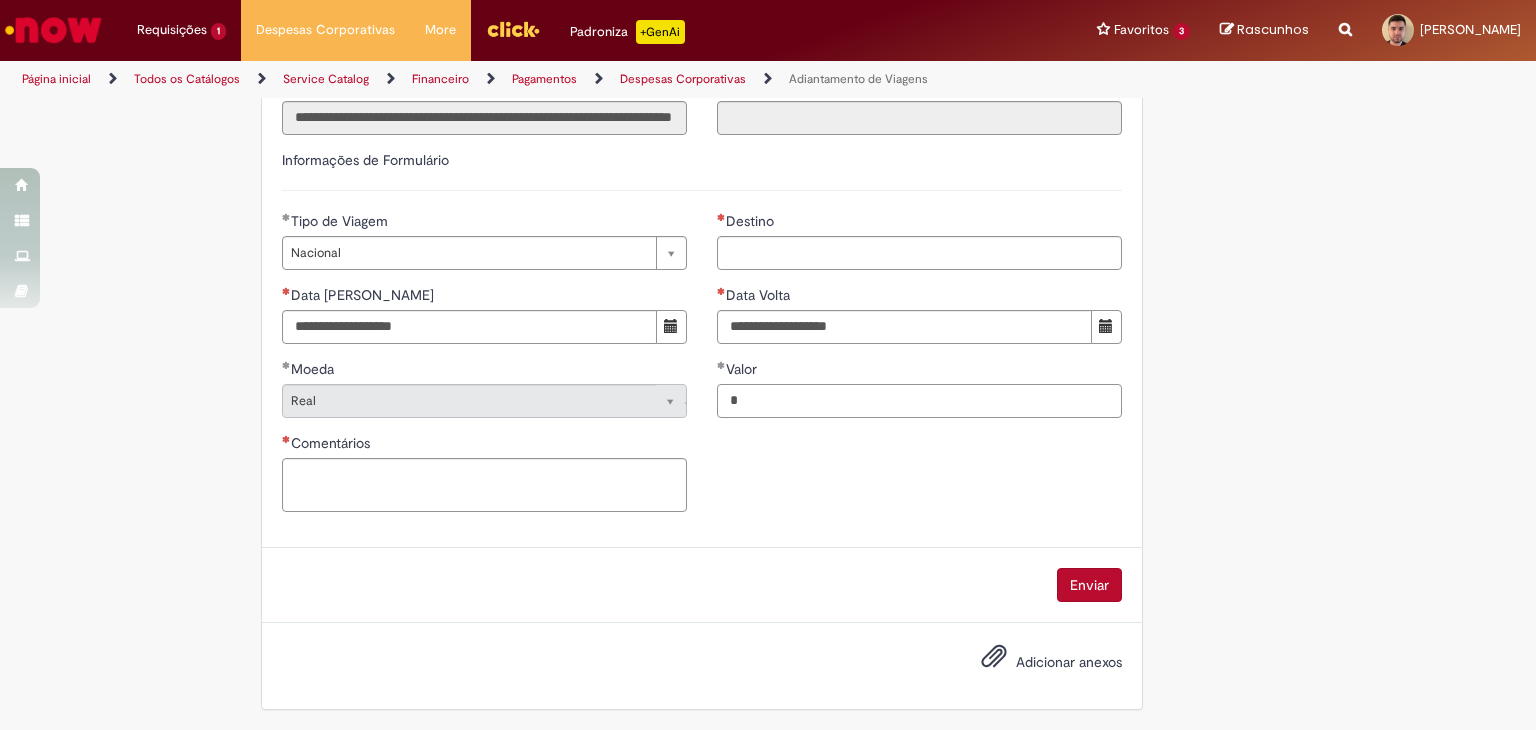 type 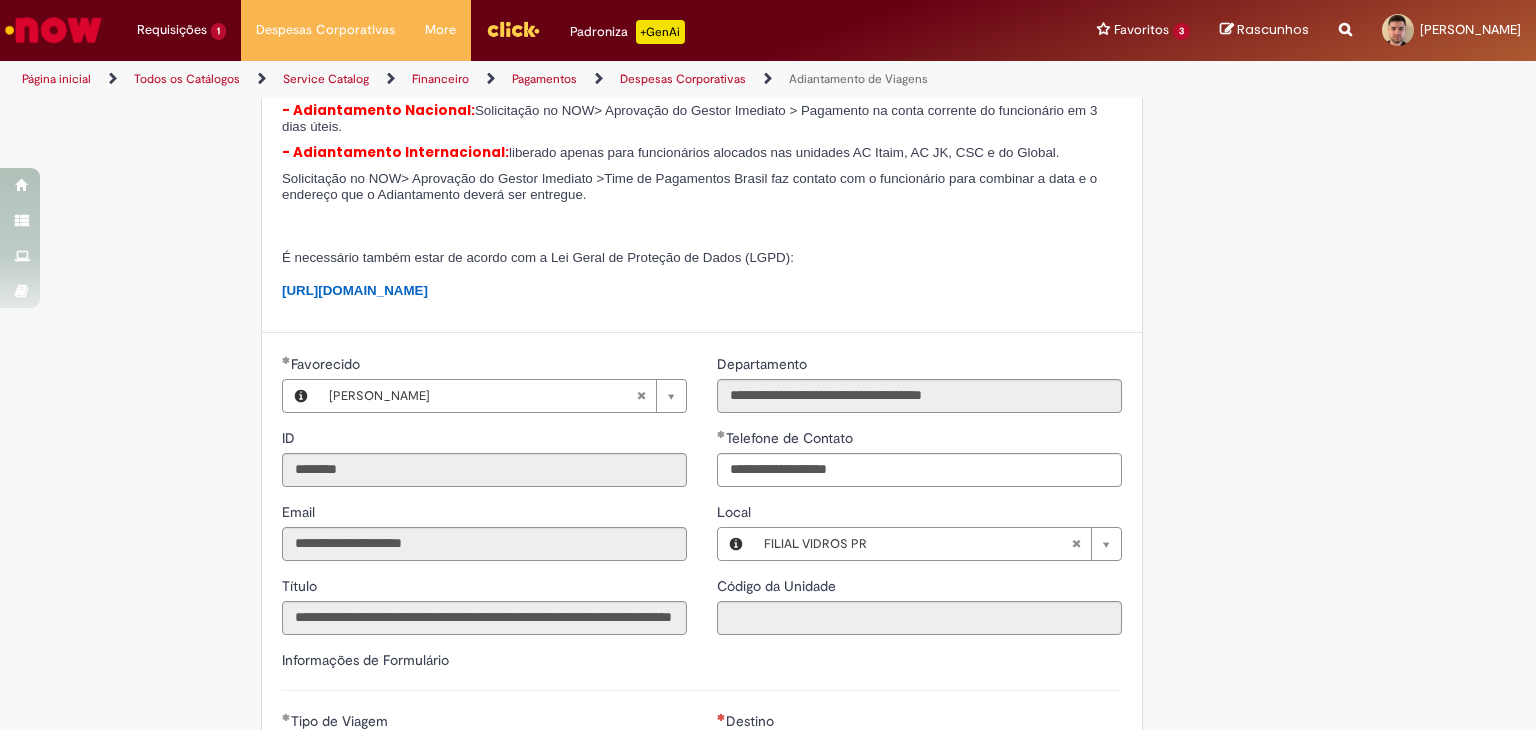 scroll, scrollTop: 596, scrollLeft: 0, axis: vertical 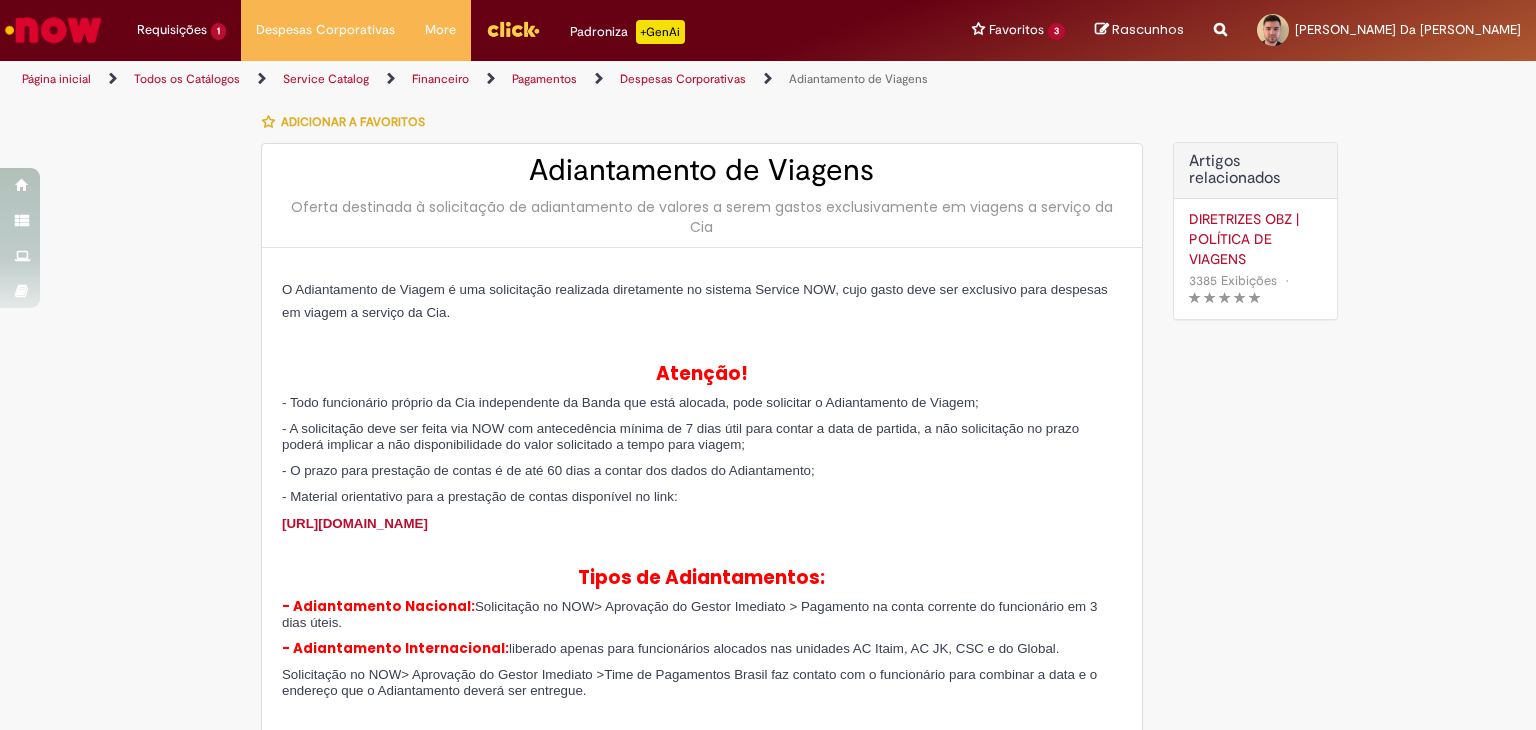 type on "********" 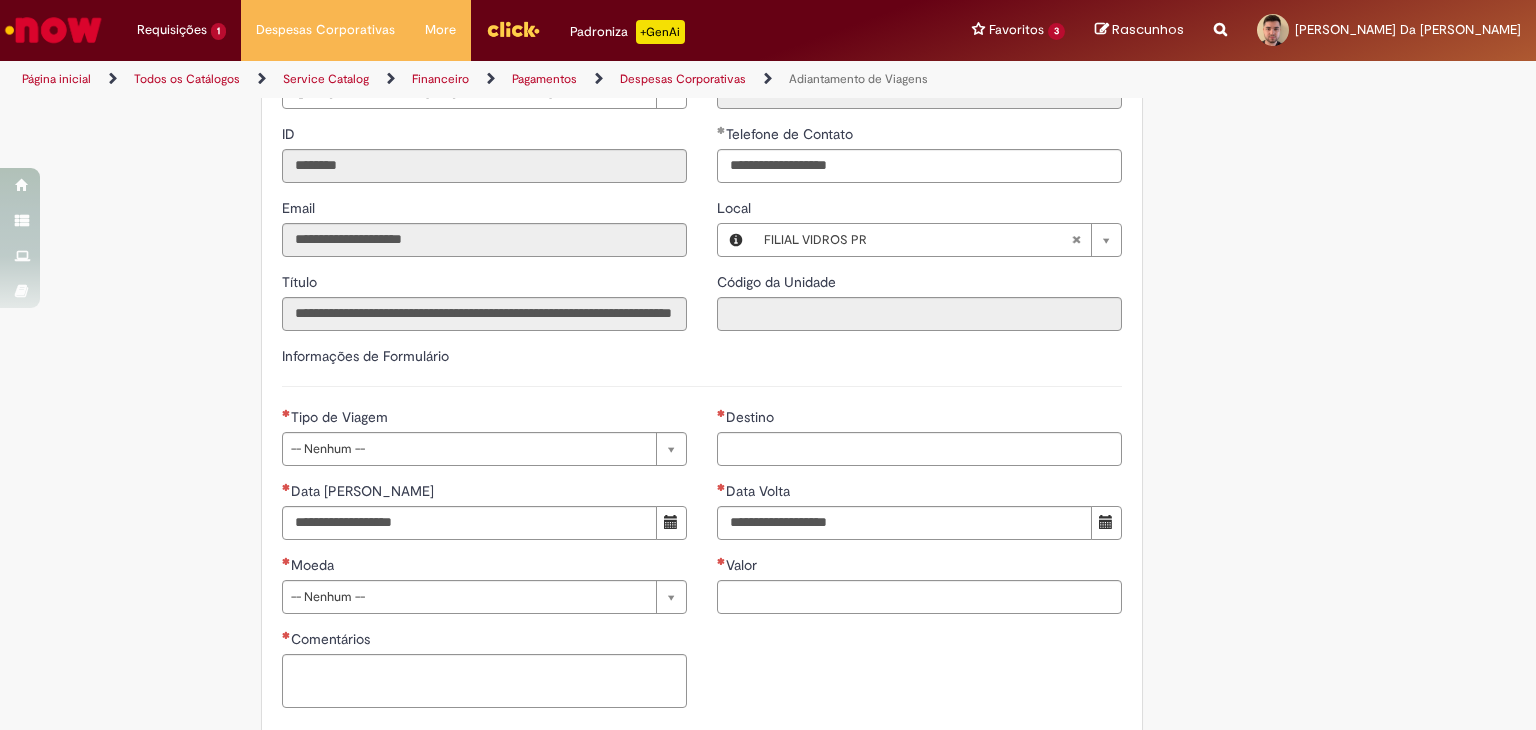 scroll, scrollTop: 700, scrollLeft: 0, axis: vertical 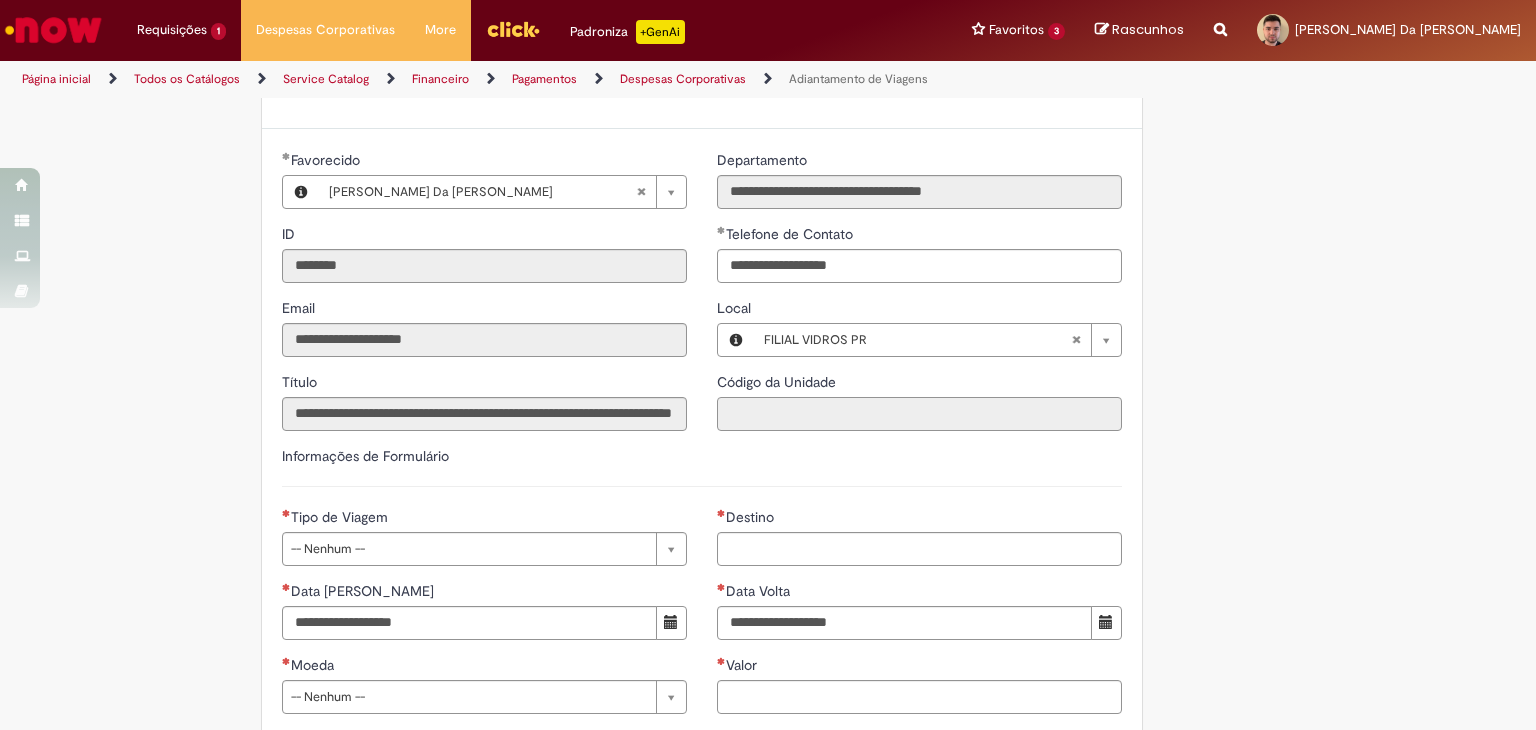 click on "Código da Unidade" at bounding box center (919, 414) 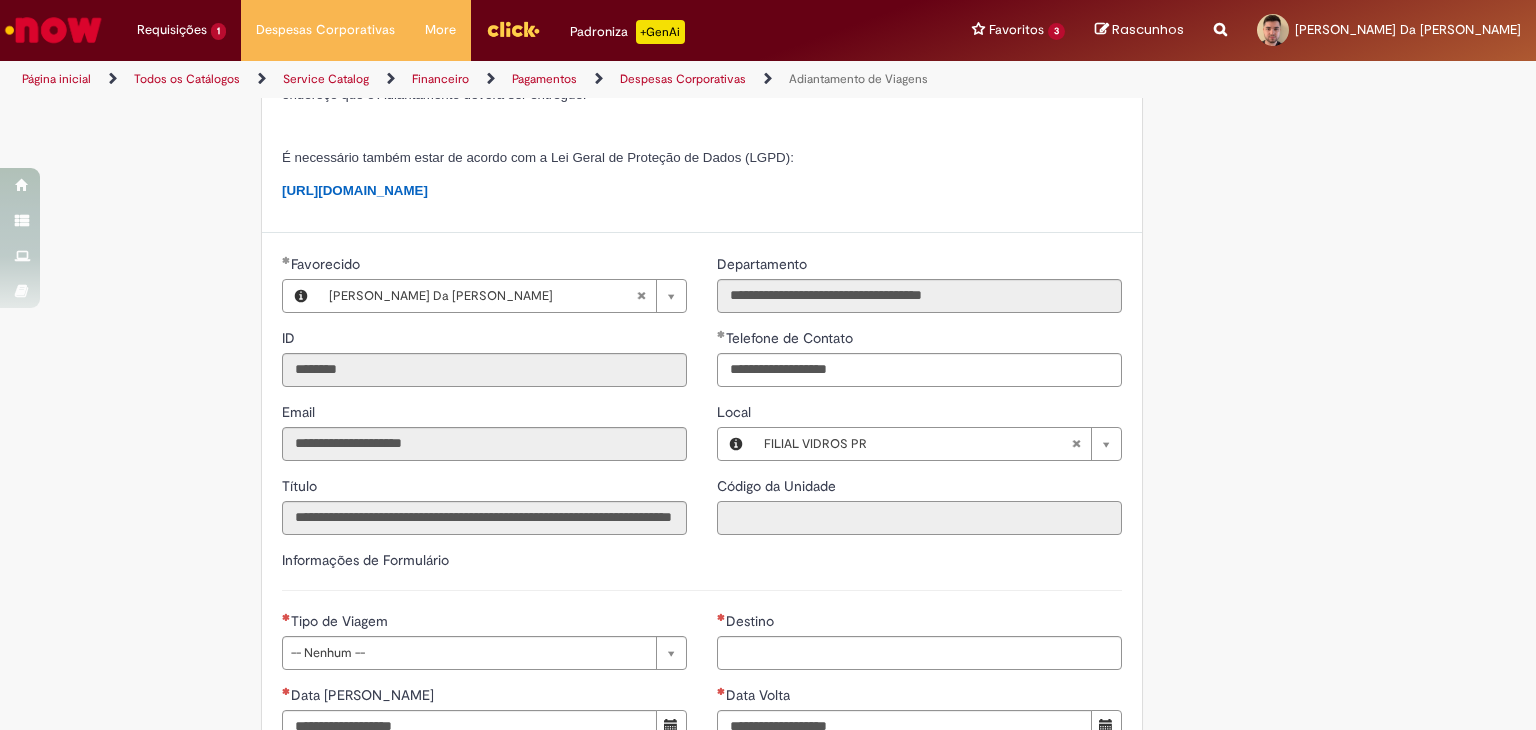 scroll, scrollTop: 696, scrollLeft: 0, axis: vertical 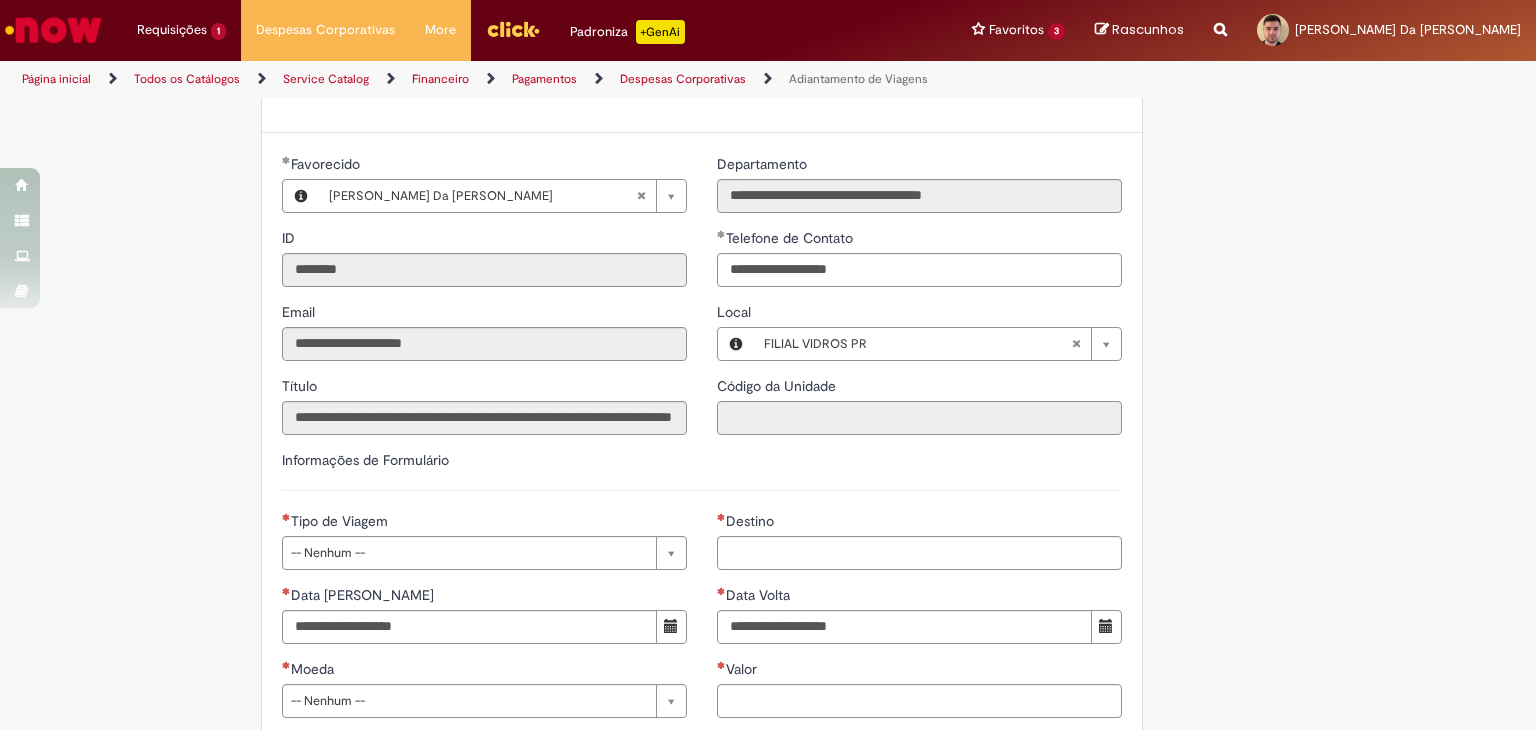 click on "Código da Unidade" at bounding box center [919, 418] 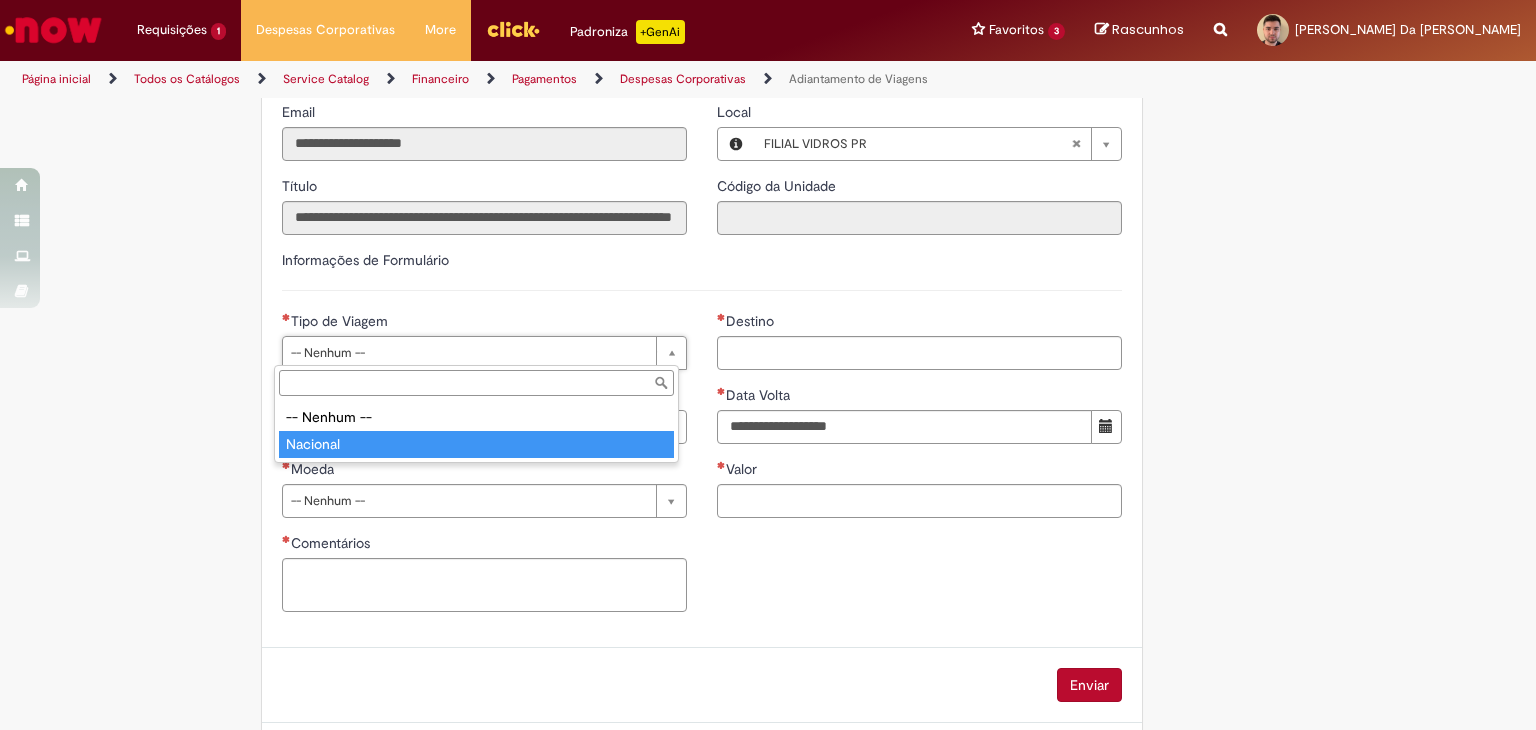 type on "********" 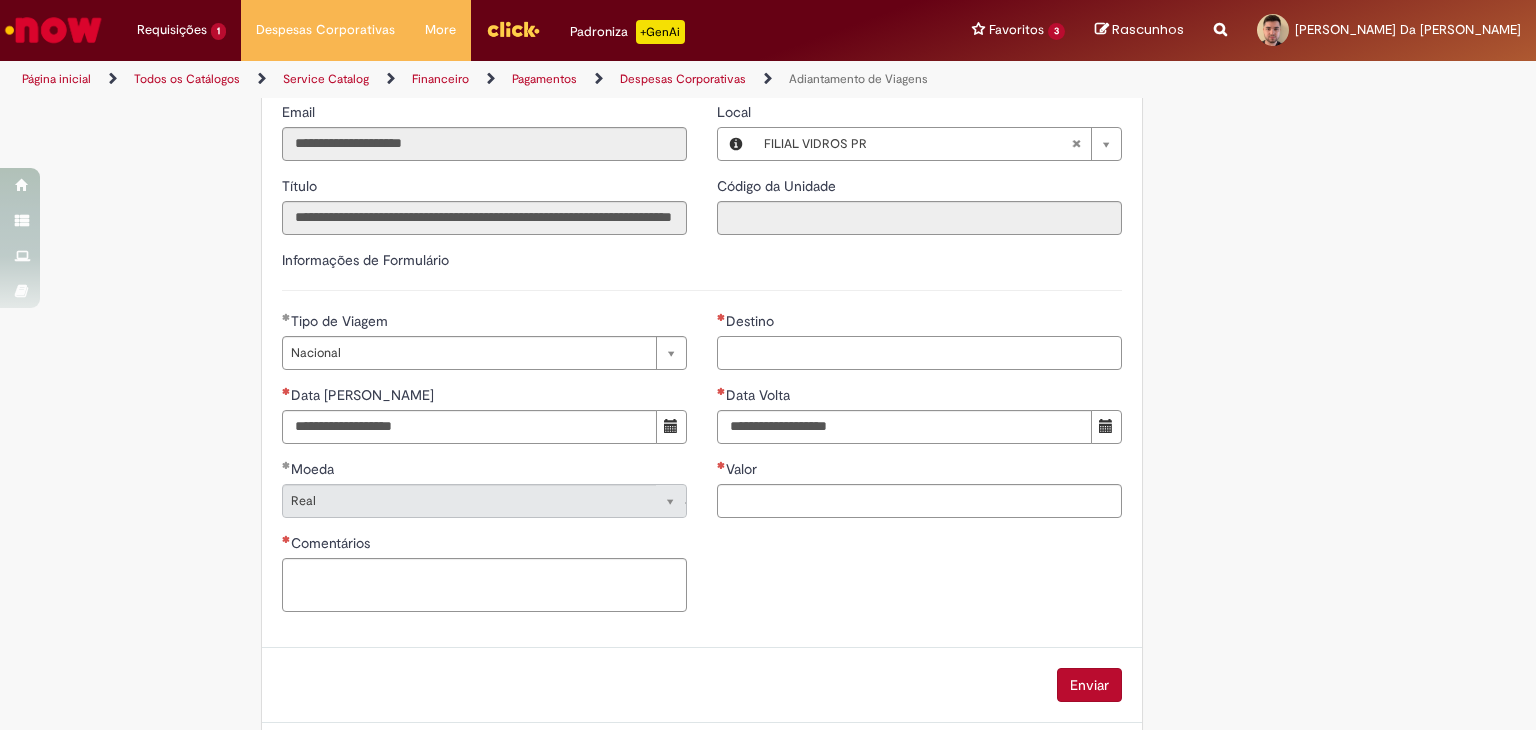 click on "Destino" at bounding box center (919, 353) 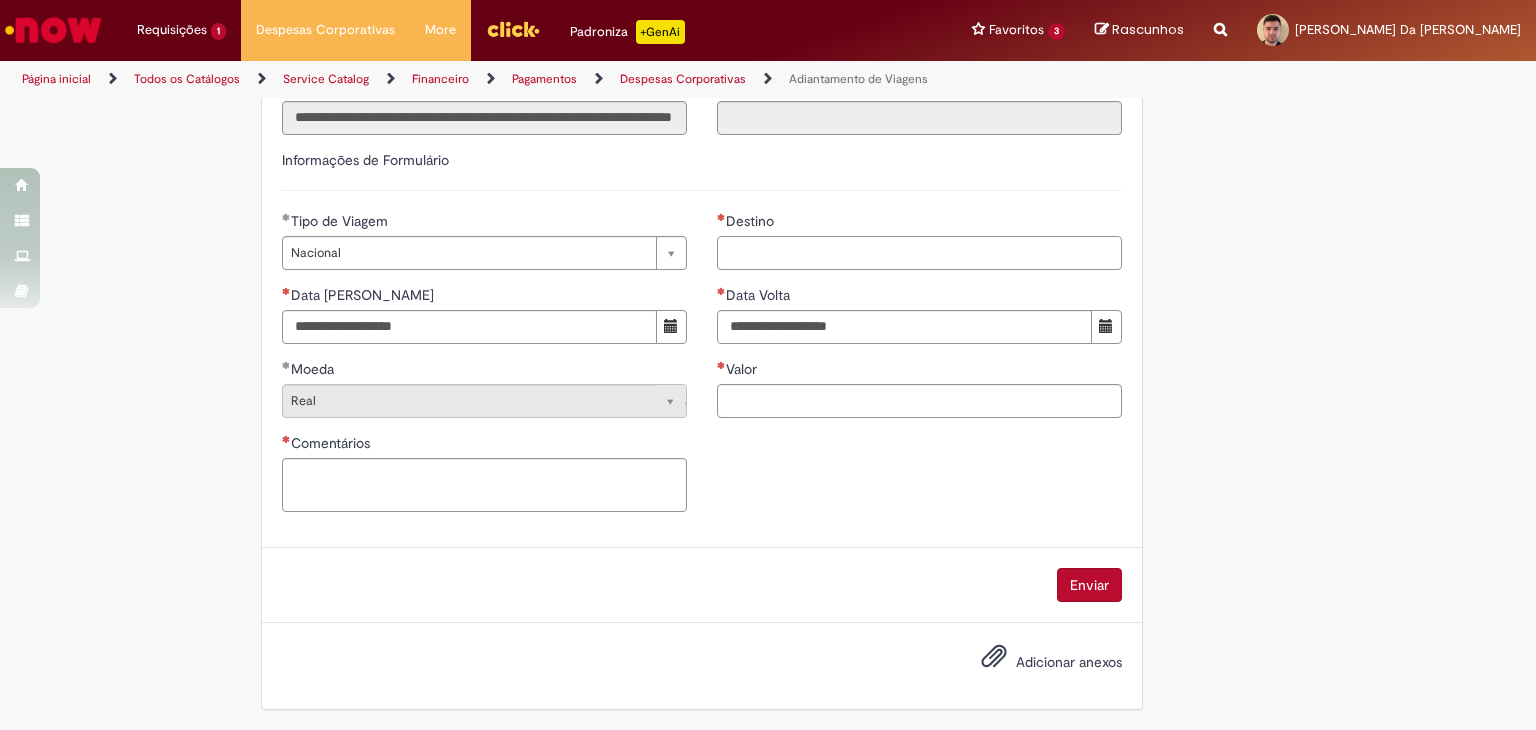 scroll, scrollTop: 596, scrollLeft: 0, axis: vertical 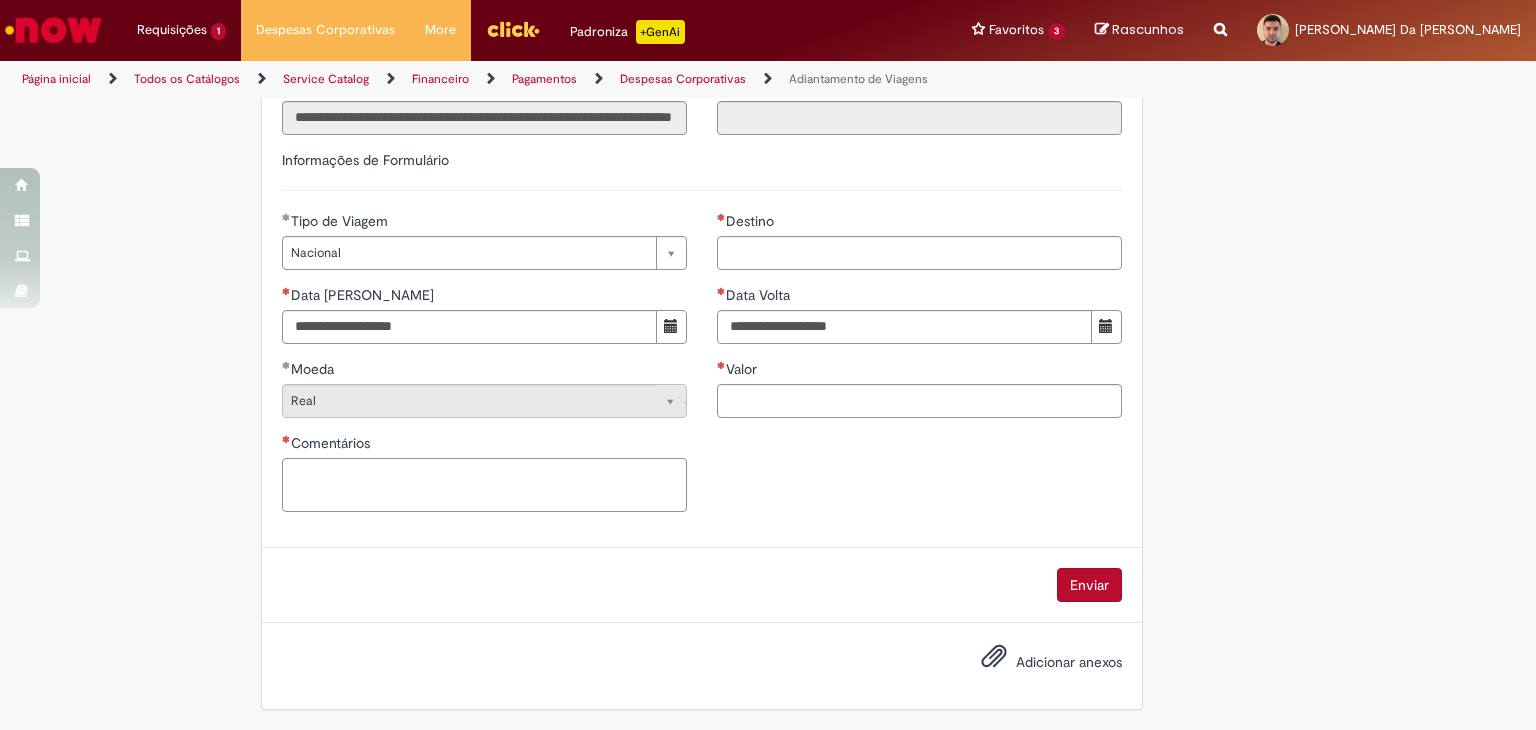 click on "Comentários" at bounding box center (484, 485) 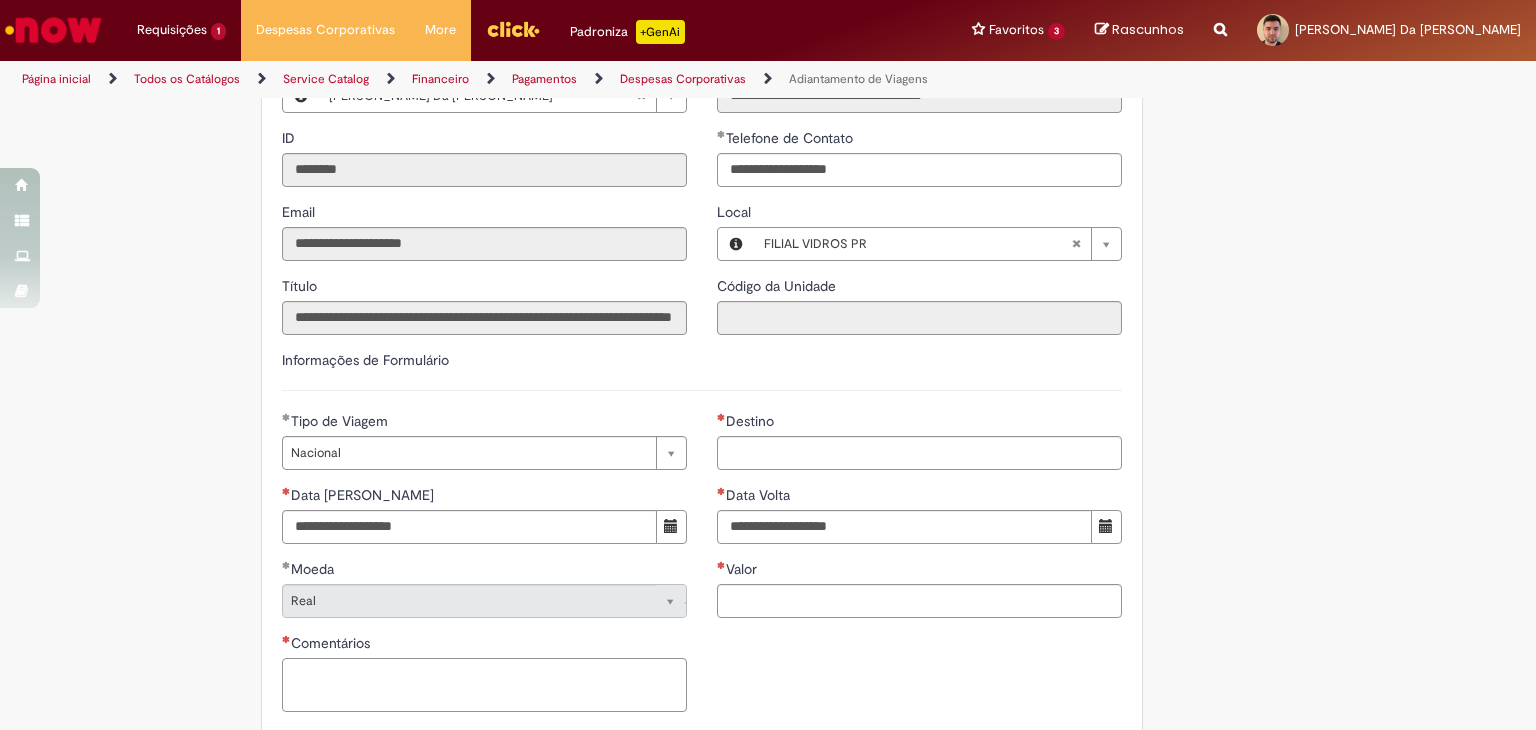 scroll, scrollTop: 896, scrollLeft: 0, axis: vertical 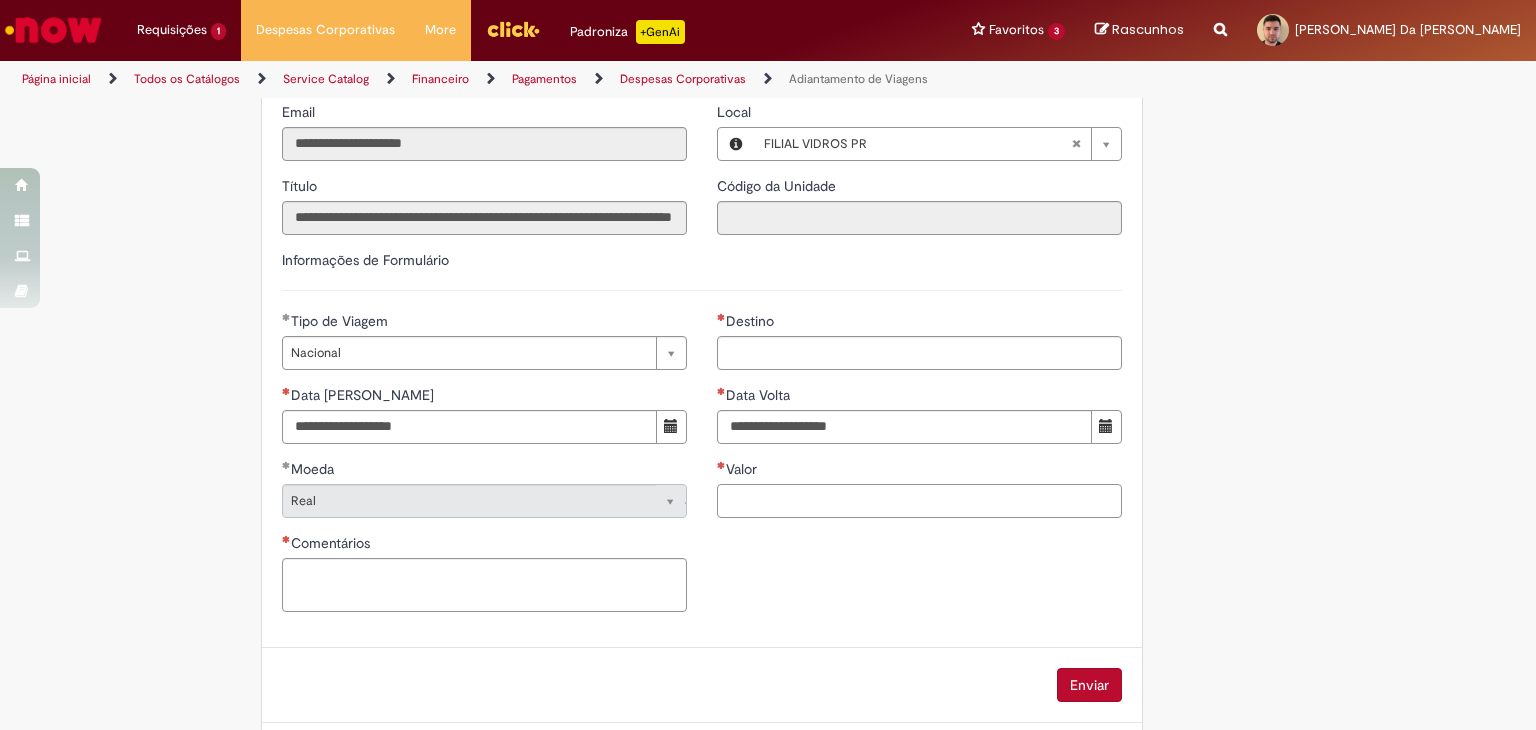click on "Valor" at bounding box center [919, 501] 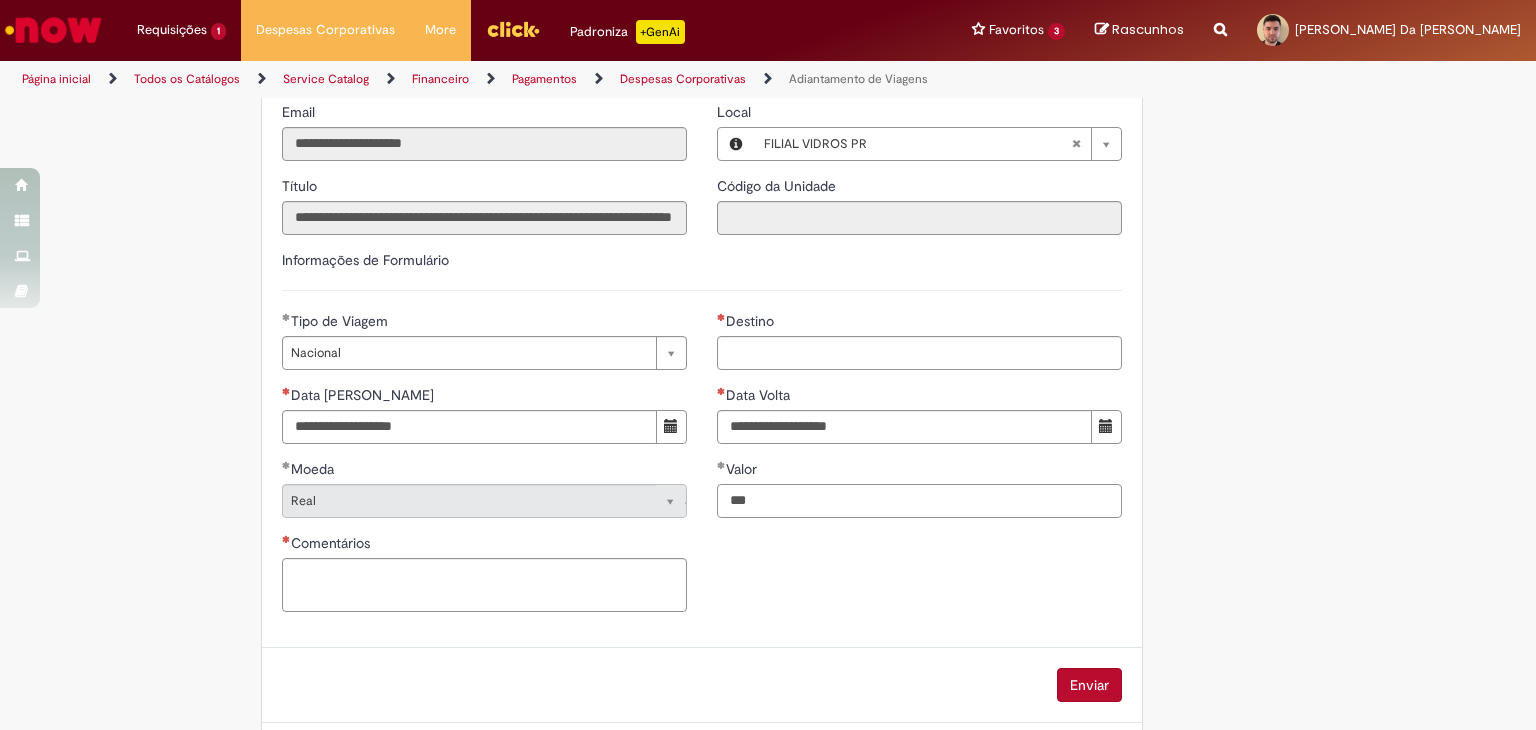 type on "***" 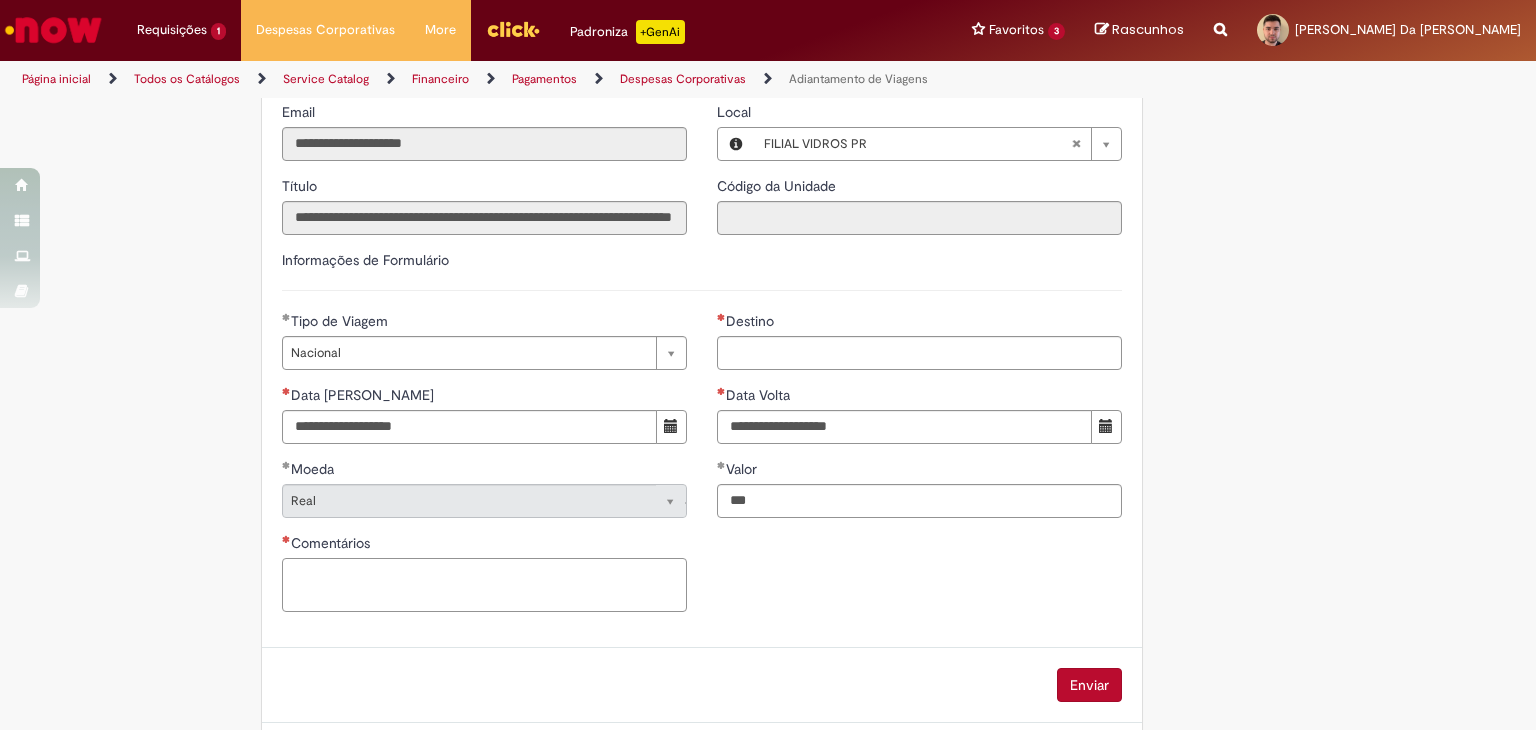 click on "Comentários" at bounding box center [484, 585] 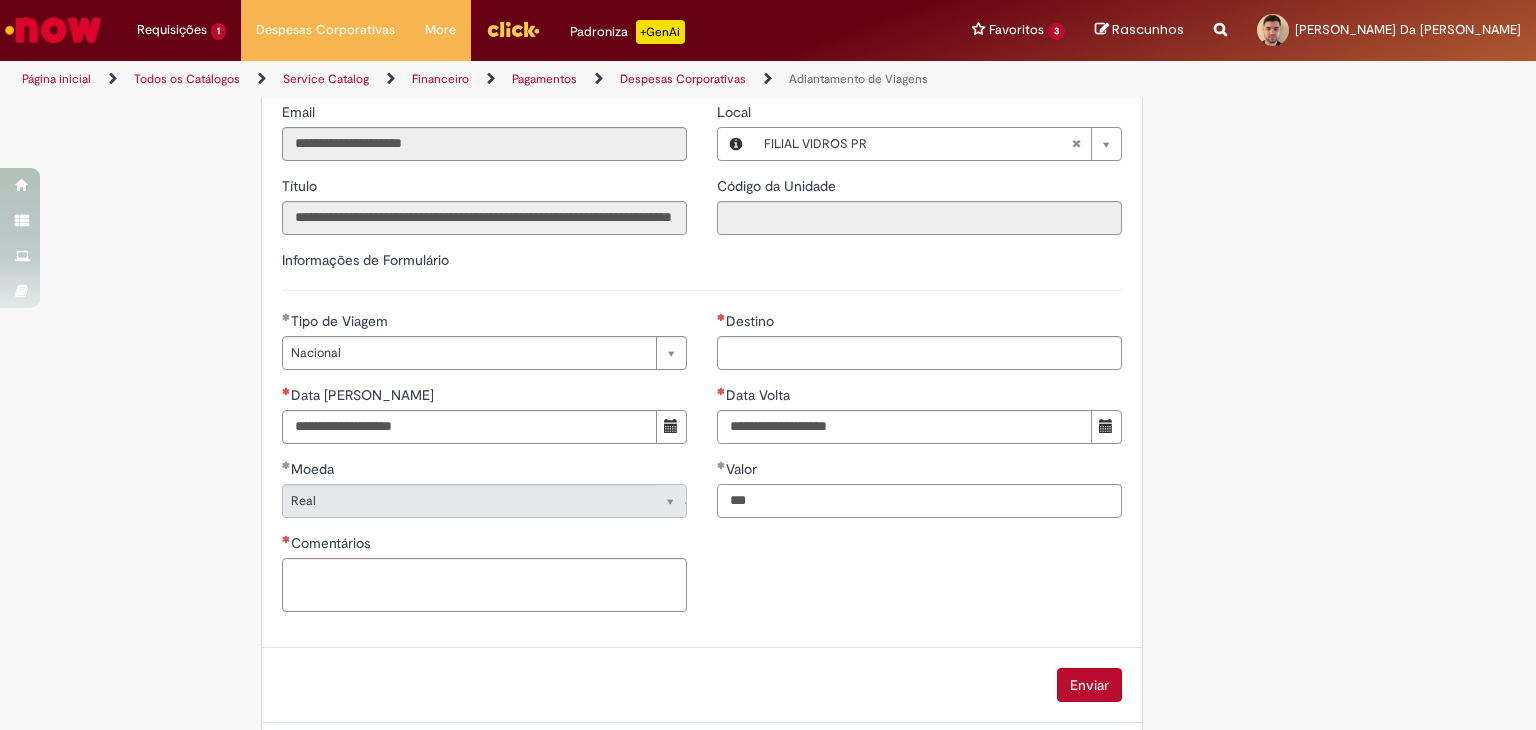 click on "***" at bounding box center [919, 501] 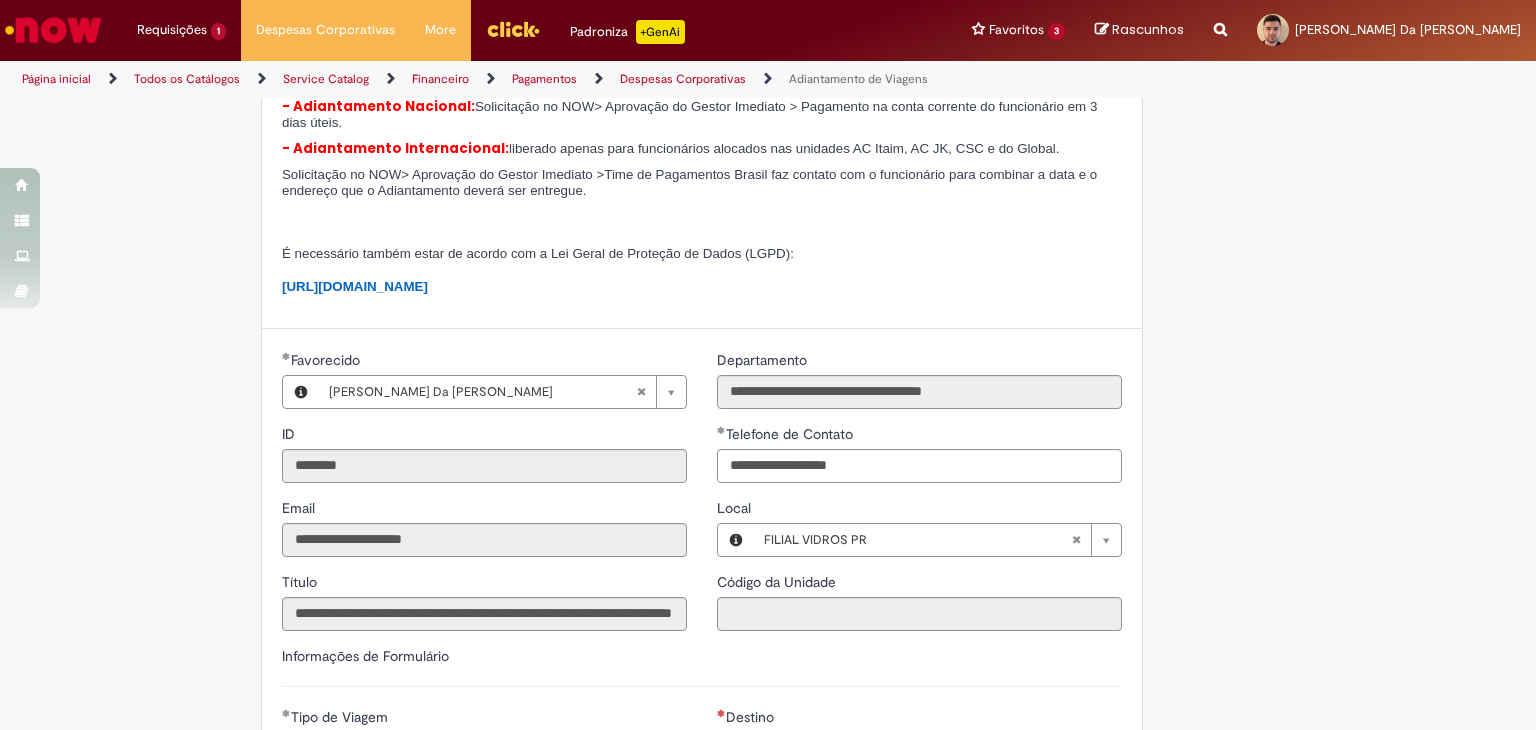 scroll, scrollTop: 600, scrollLeft: 0, axis: vertical 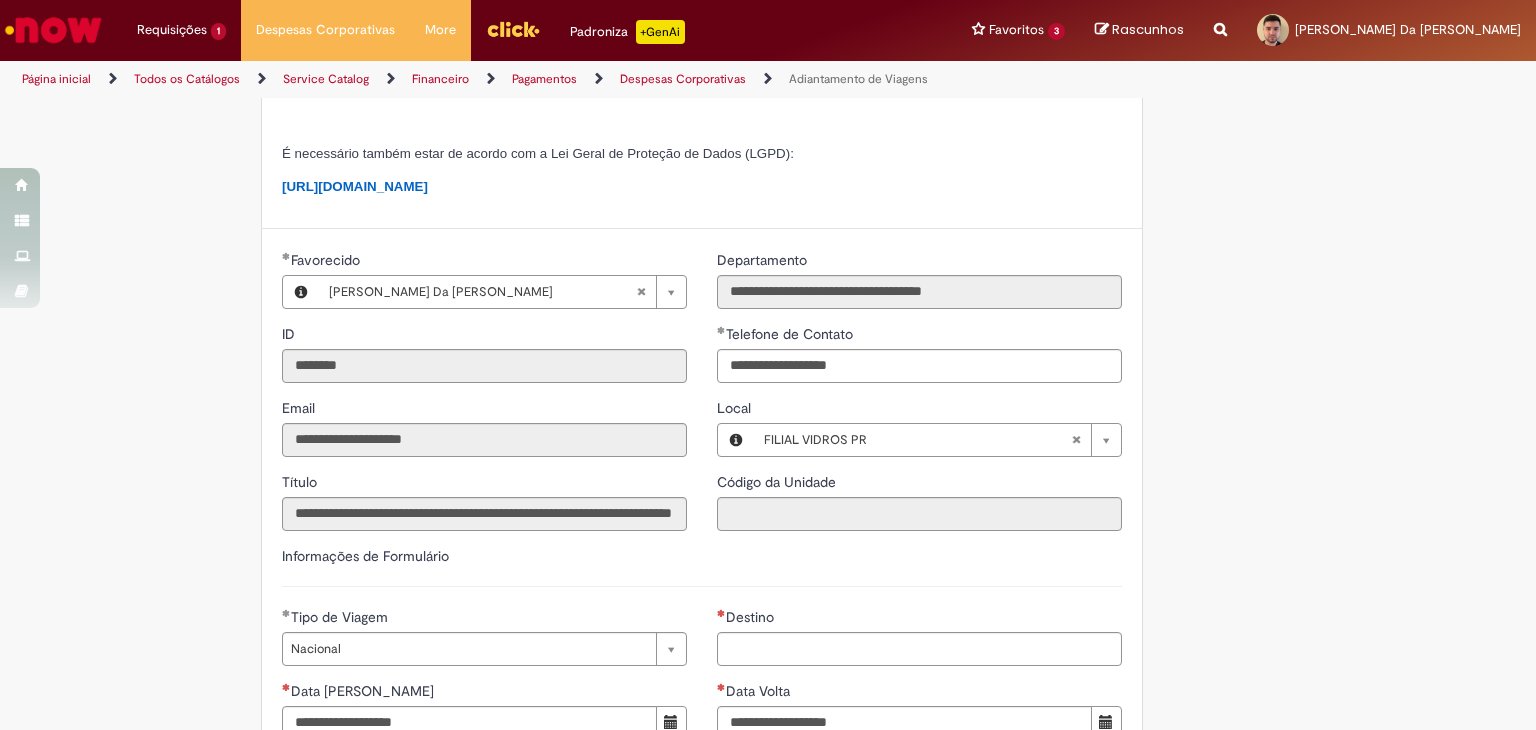 type 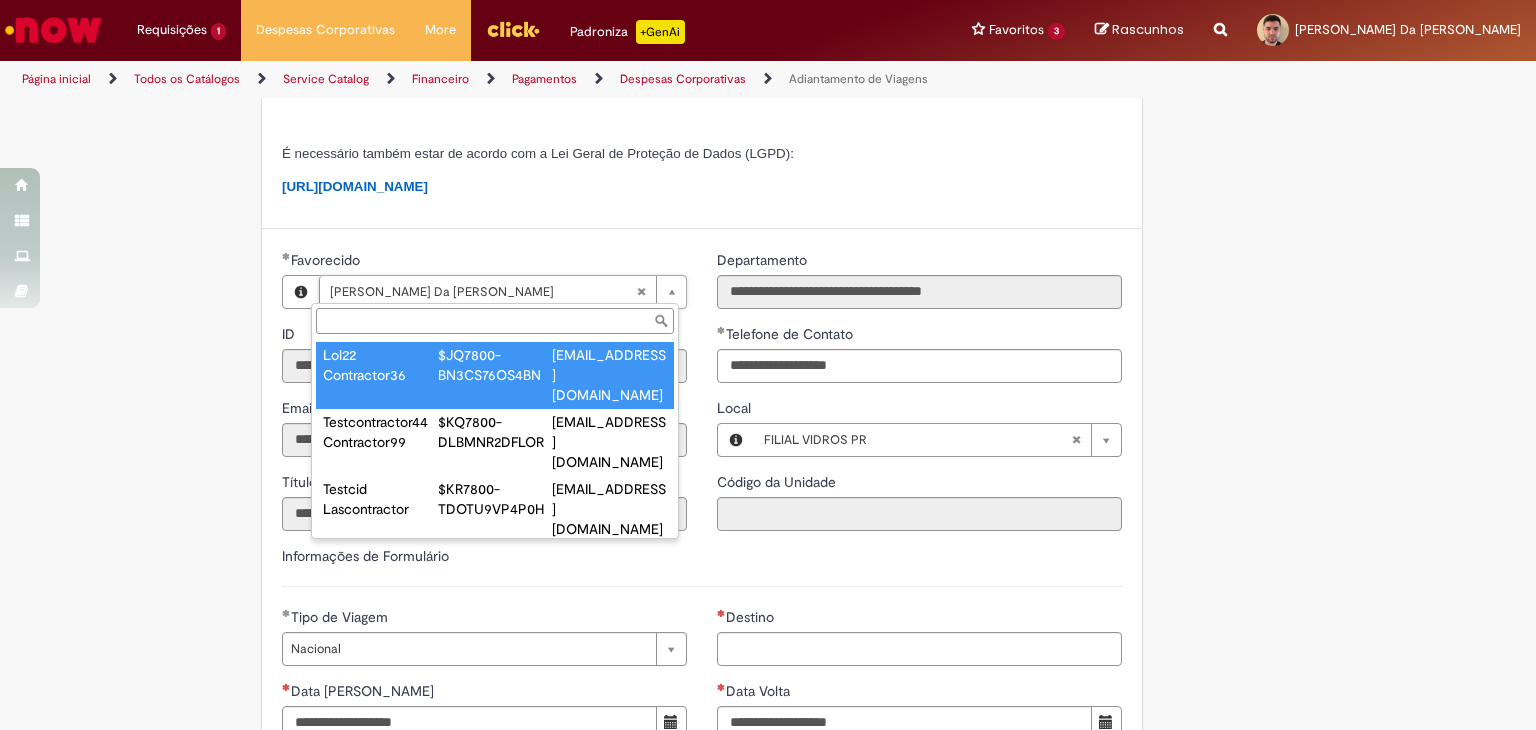 type on "**********" 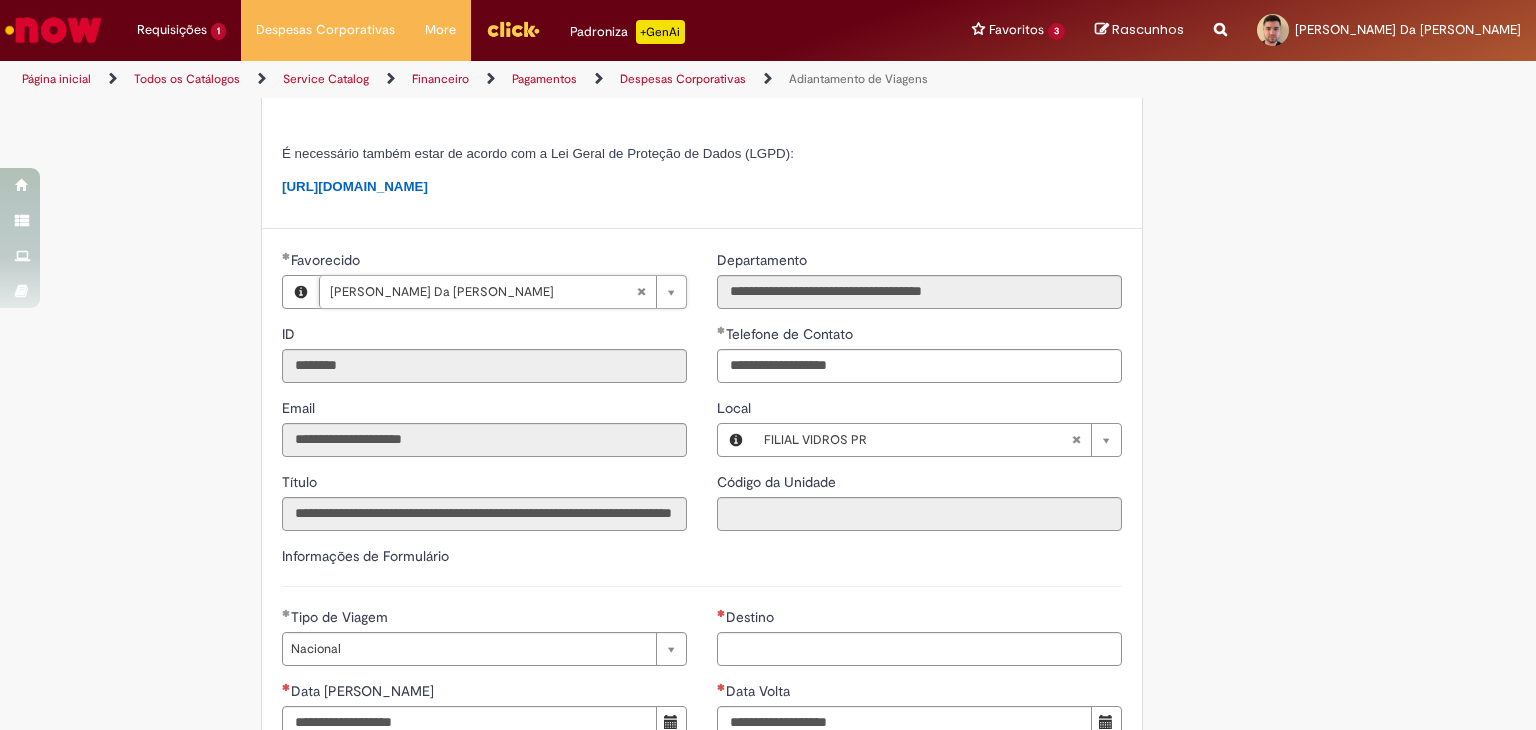 scroll, scrollTop: 0, scrollLeft: 152, axis: horizontal 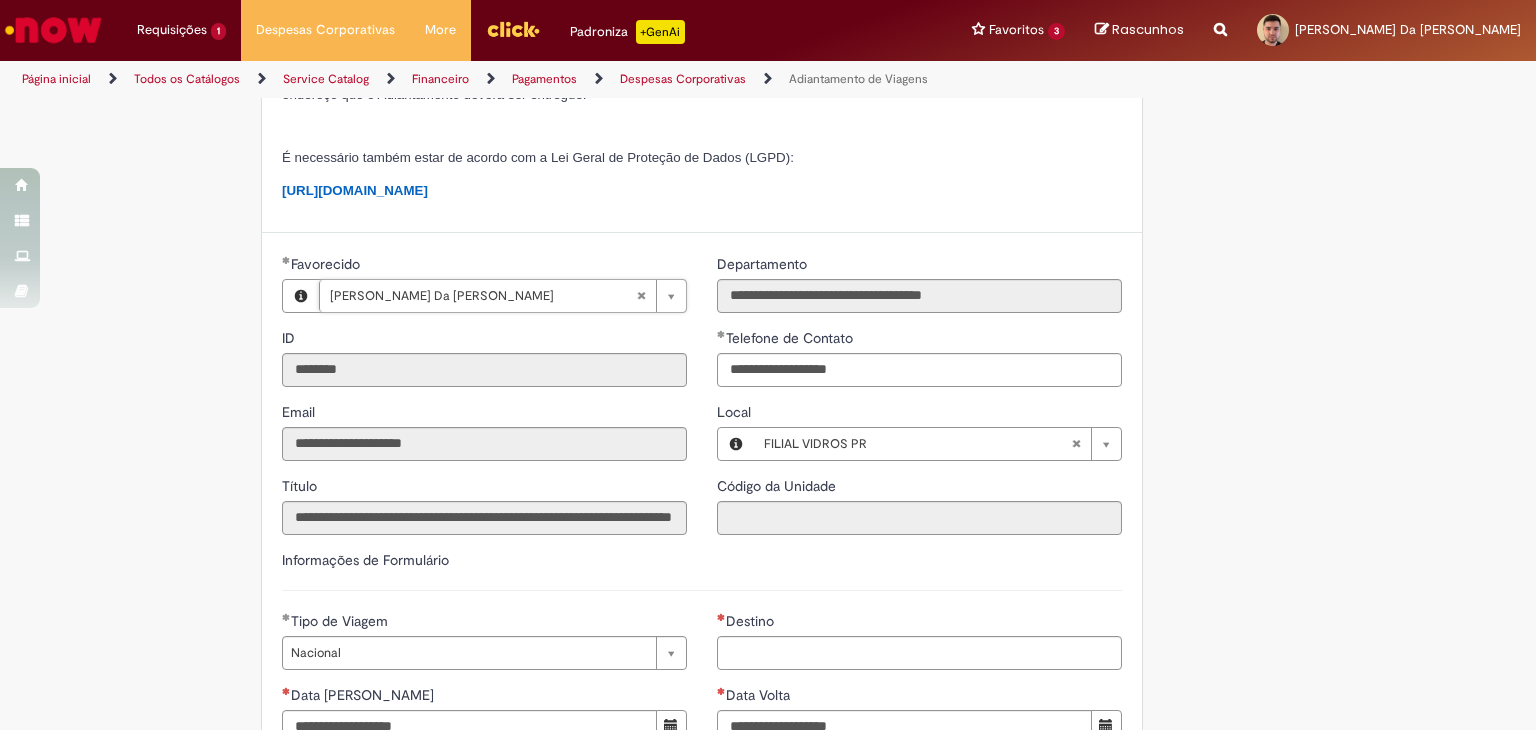 click at bounding box center [53, 30] 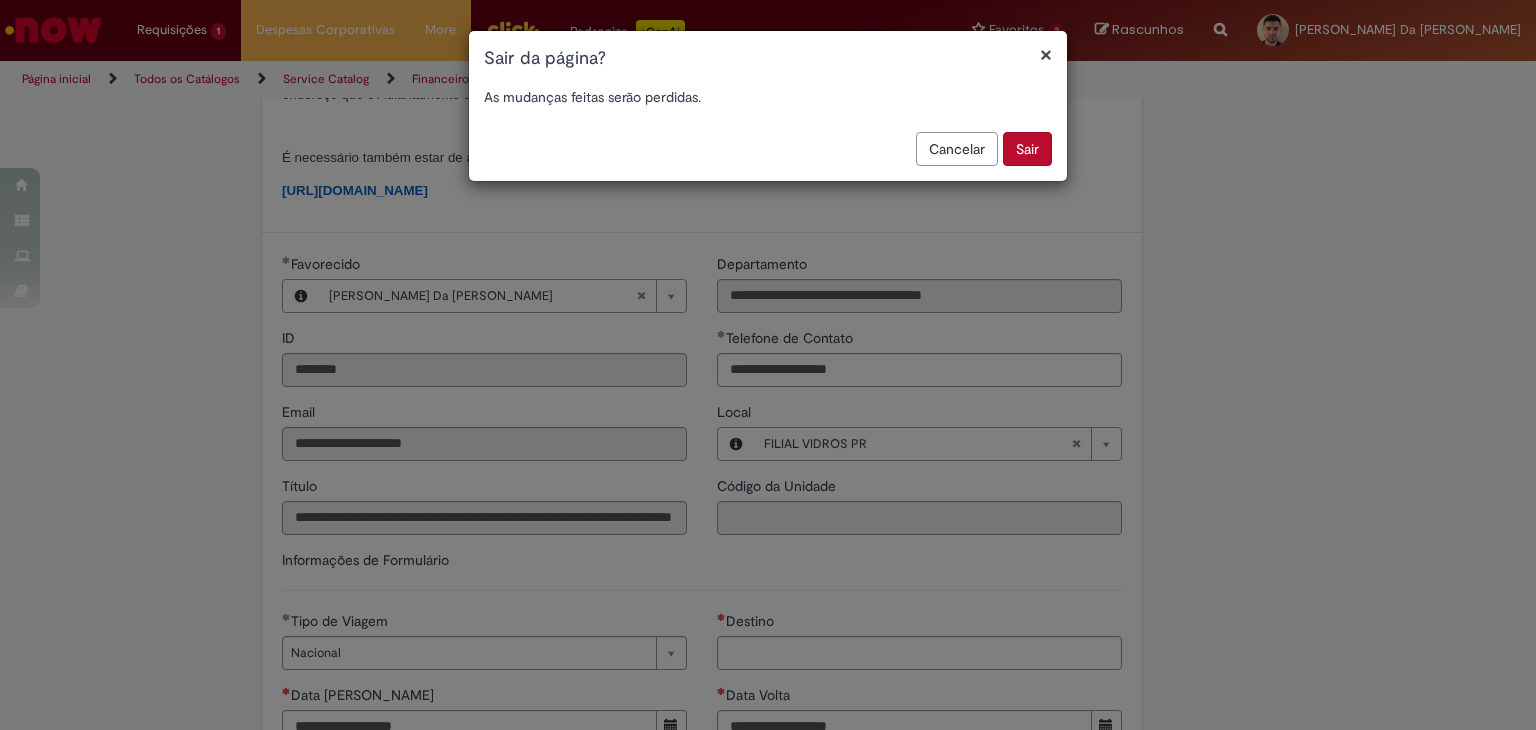 scroll, scrollTop: 0, scrollLeft: 0, axis: both 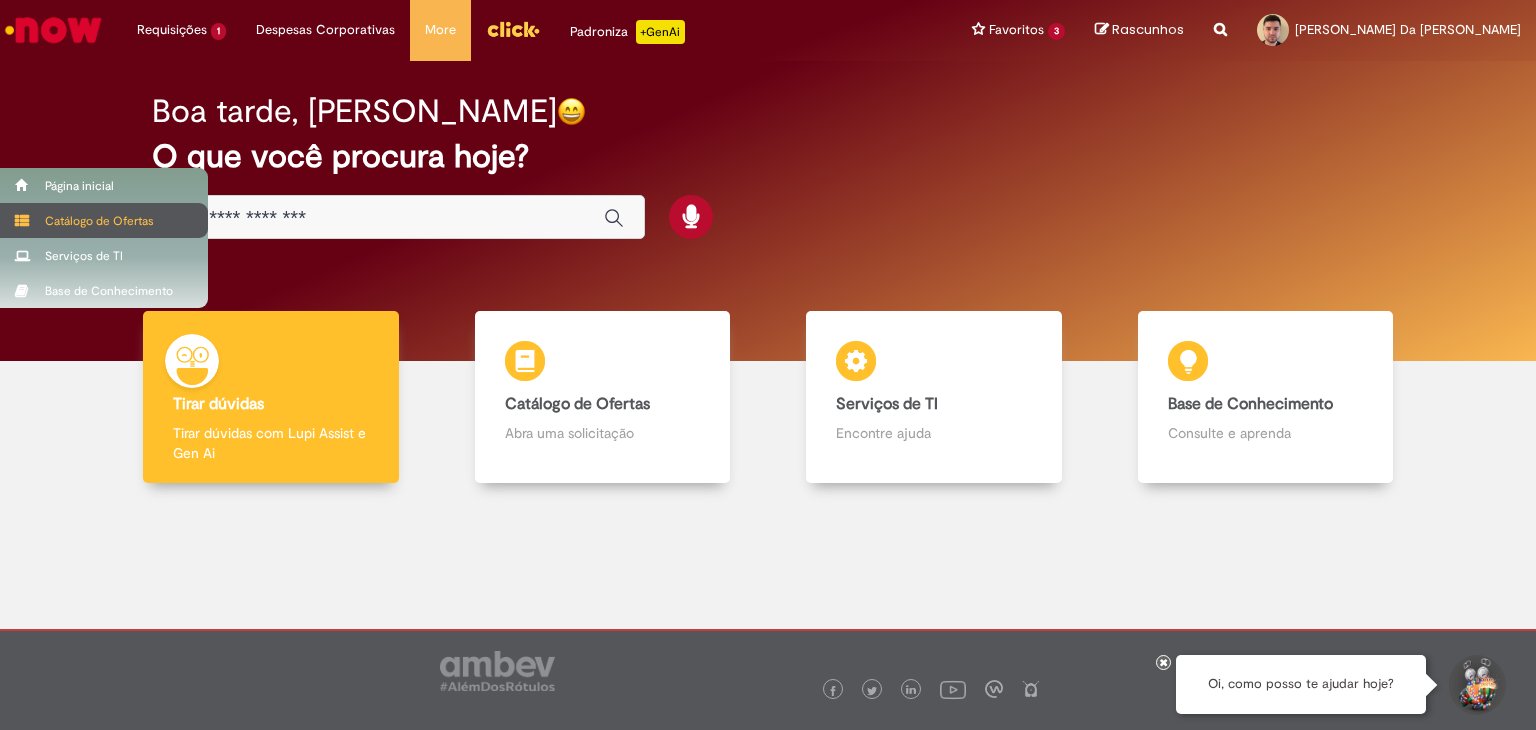 click on "Catálogo de Ofertas" at bounding box center (104, 220) 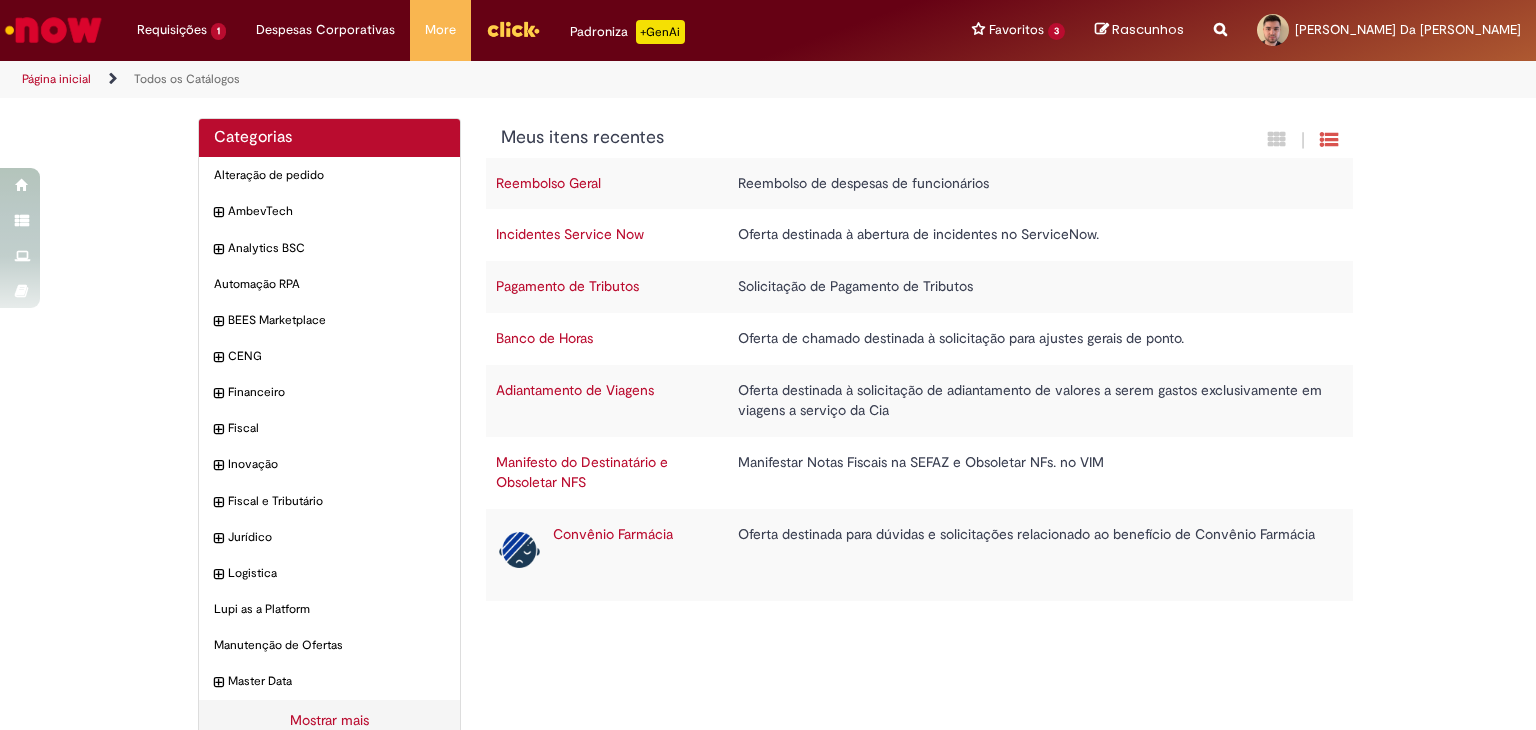 click on "Convênio Farmácia" at bounding box center (613, 534) 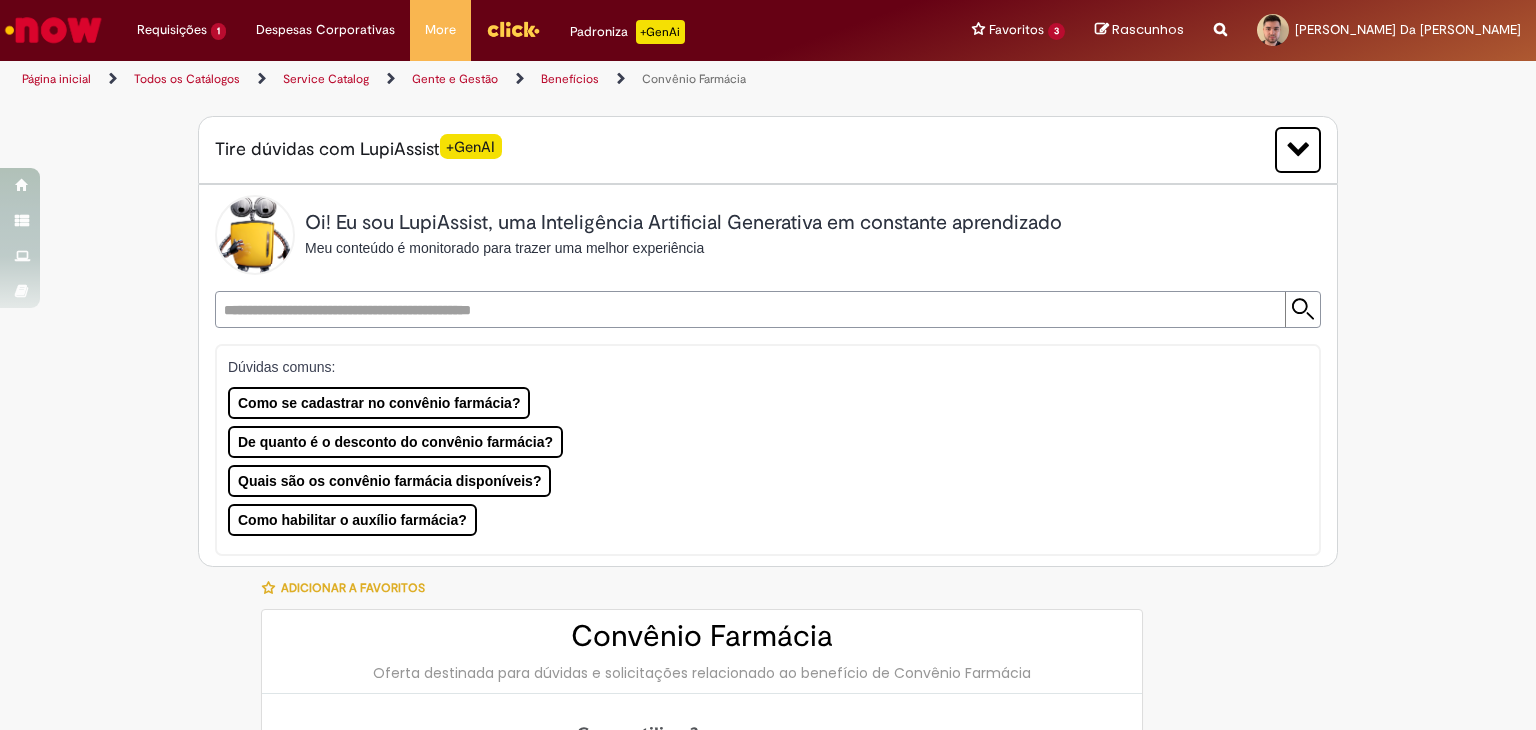 type on "********" 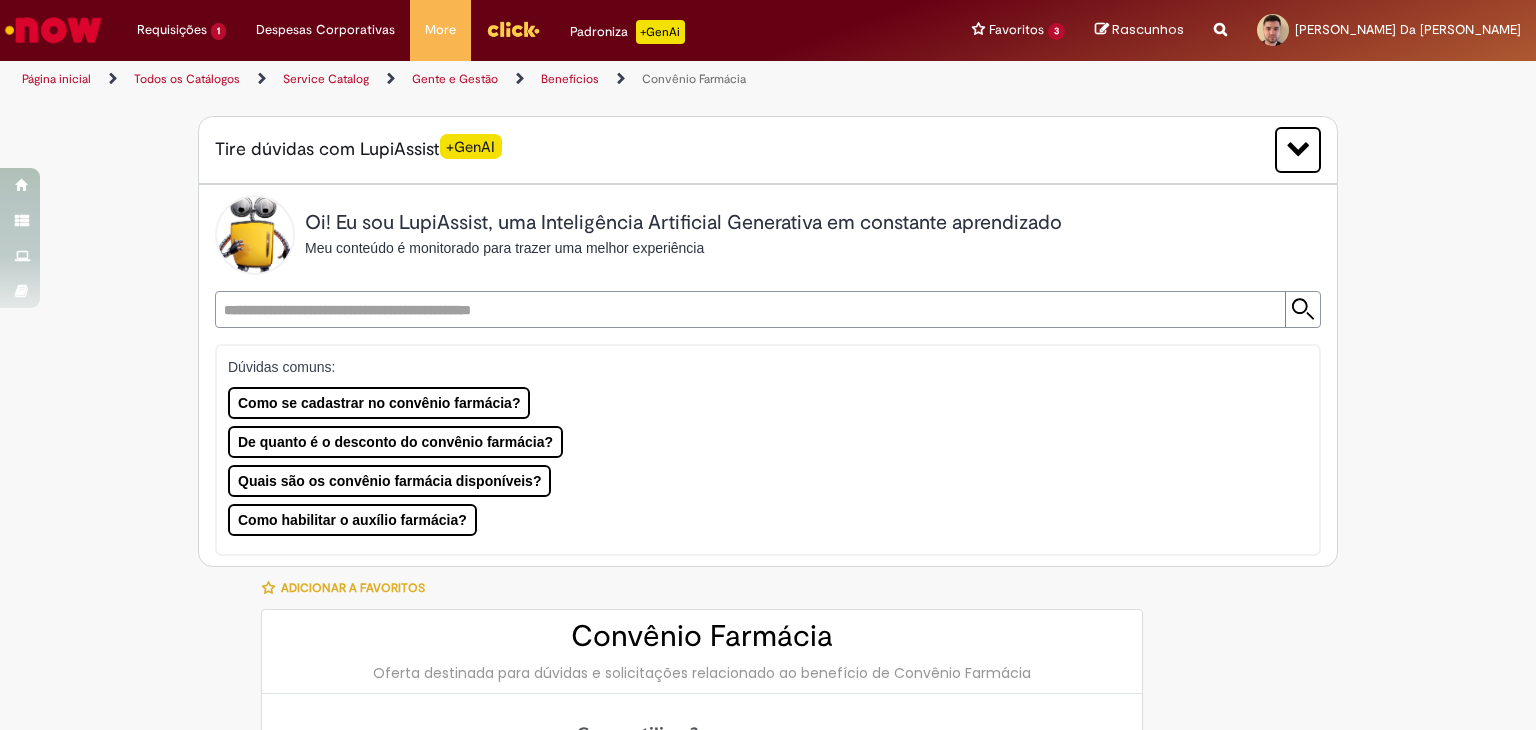 type on "**********" 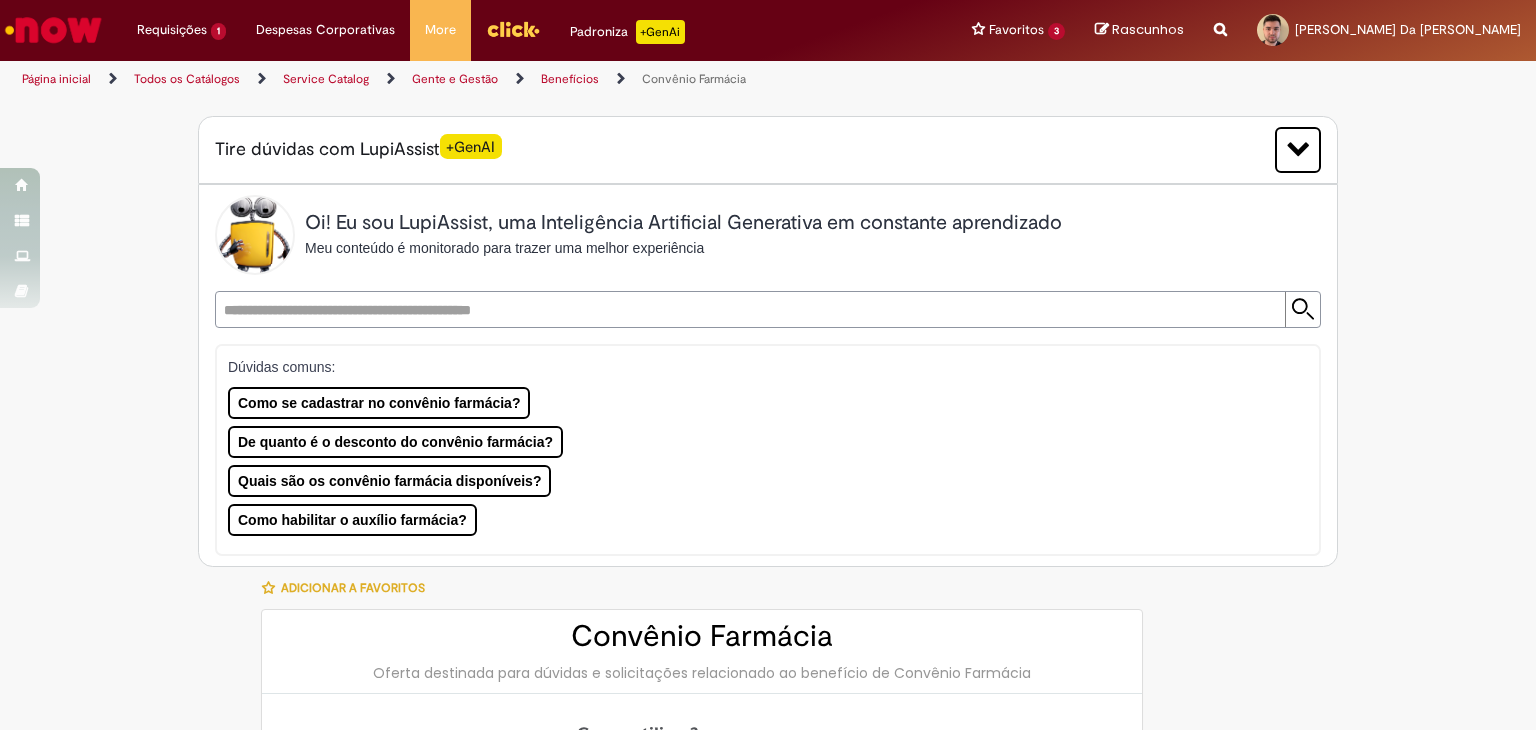 type on "**********" 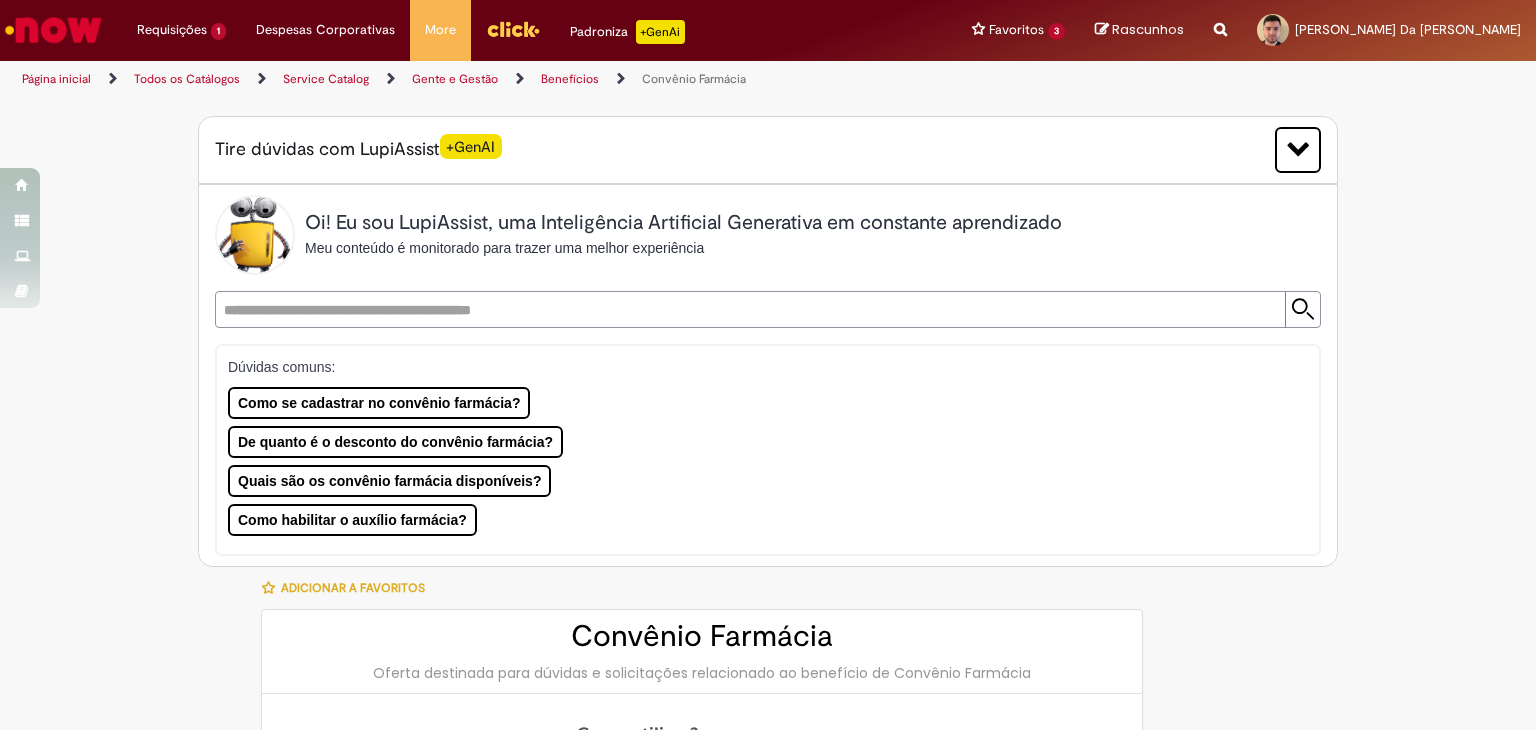 type on "**********" 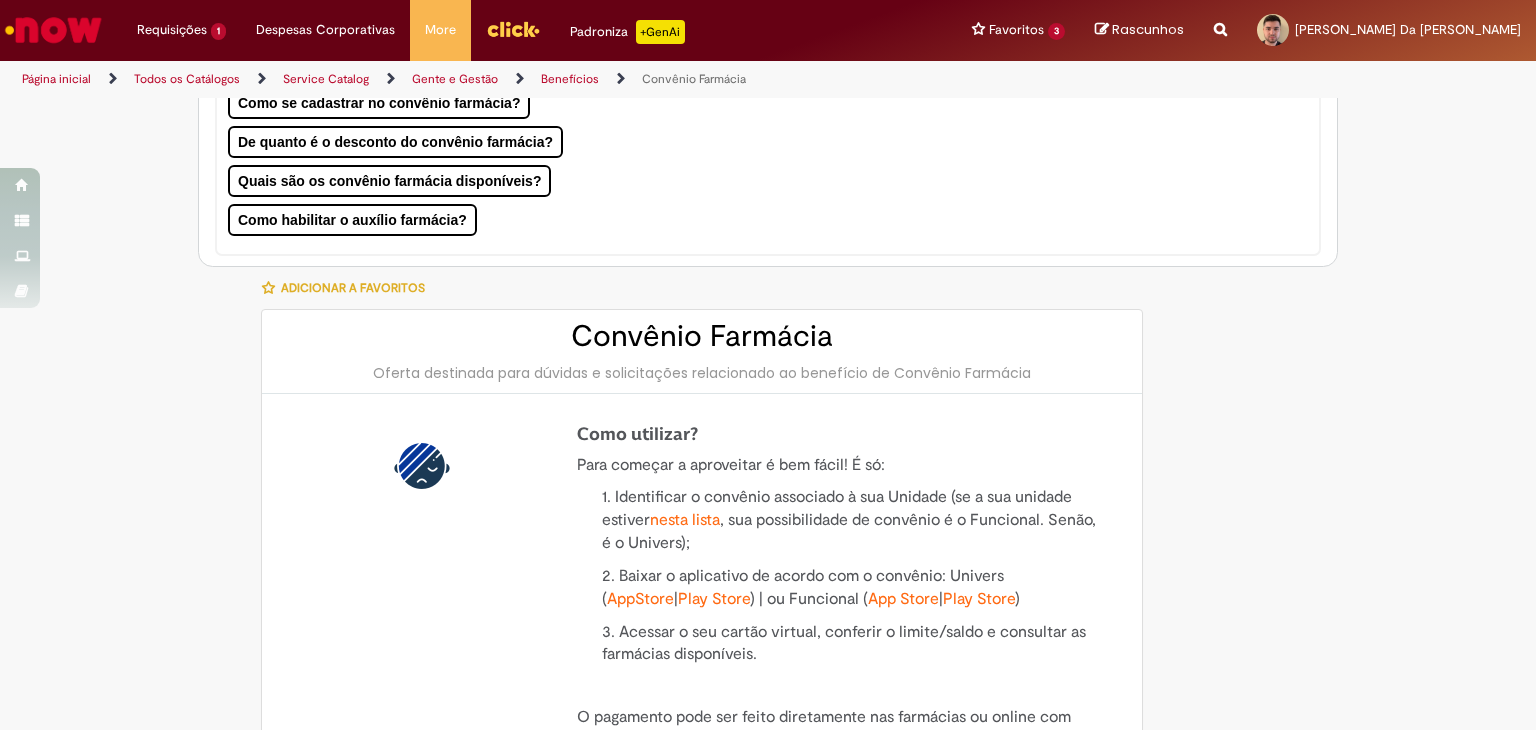 scroll, scrollTop: 400, scrollLeft: 0, axis: vertical 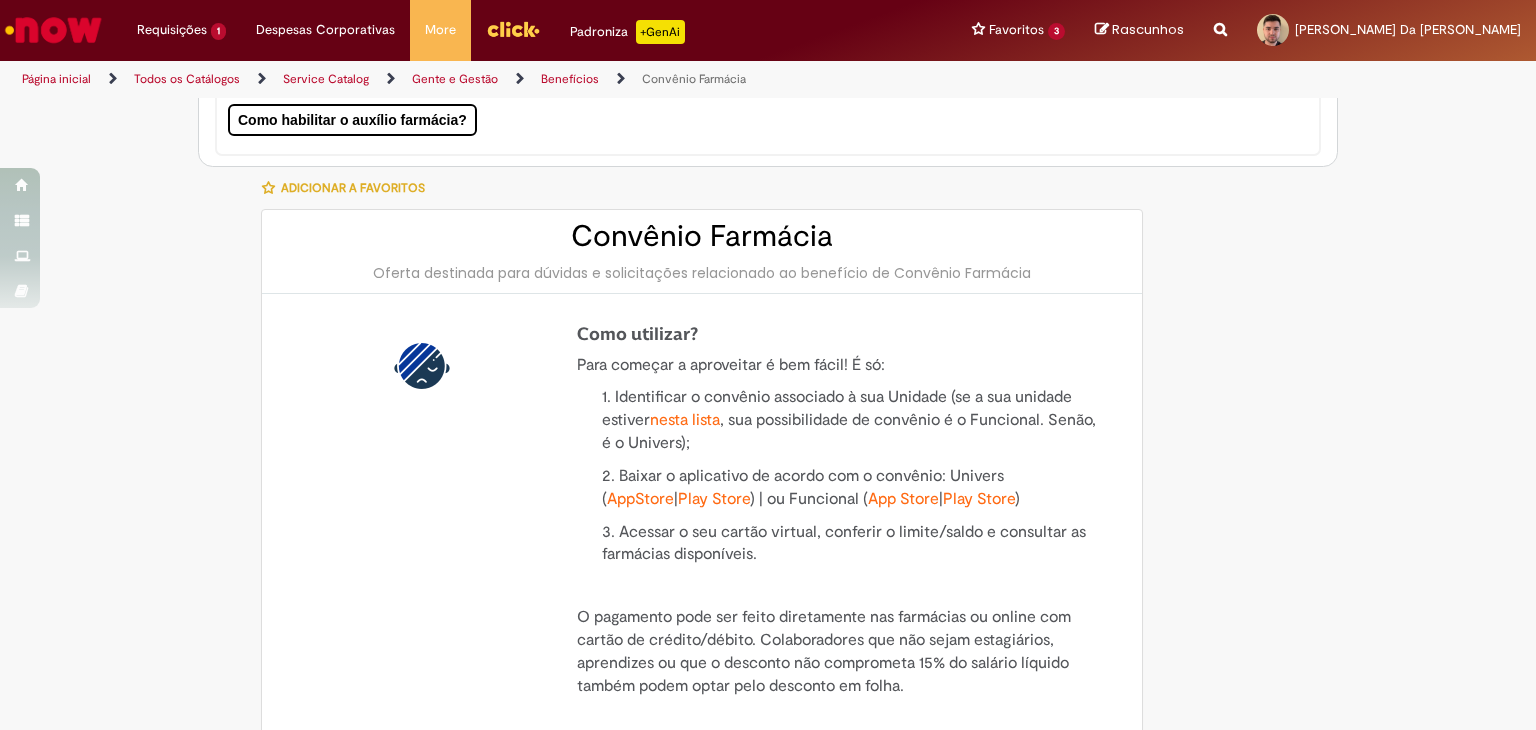 click on "Adicionar a Favoritos
Convênio Farmácia
Oferta destinada para  dúvidas e solicitações relacionado ao benefício de Convênio Farmácia
Como utilizar?
Para começar a aproveitar é bem fácil! É só:
1. Identificar o convênio associado à sua Unidade (se a sua unidade estiver  nesta lista , sua possibilidade de convênio é o Funcional. Senão, é o Univers);
2. Baixar o aplicativo de acordo com o convênio: Univers ( AppStore  |  Play Store ) | ou Funcional ( App Store  |  Play Store )
3. Acessar o seu cartão virtual, conferir o limite/saldo e consultar as farmácias disponíveis.
O pagamento pode ser feito diretamente nas farmácias ou online com cartão de crédito/débito. Colaboradores que não sejam estagiários, aprendizes ou que o desconto não comprometa 15% do salário líquido também podem optar pelo desconto em folha." at bounding box center [768, 1241] 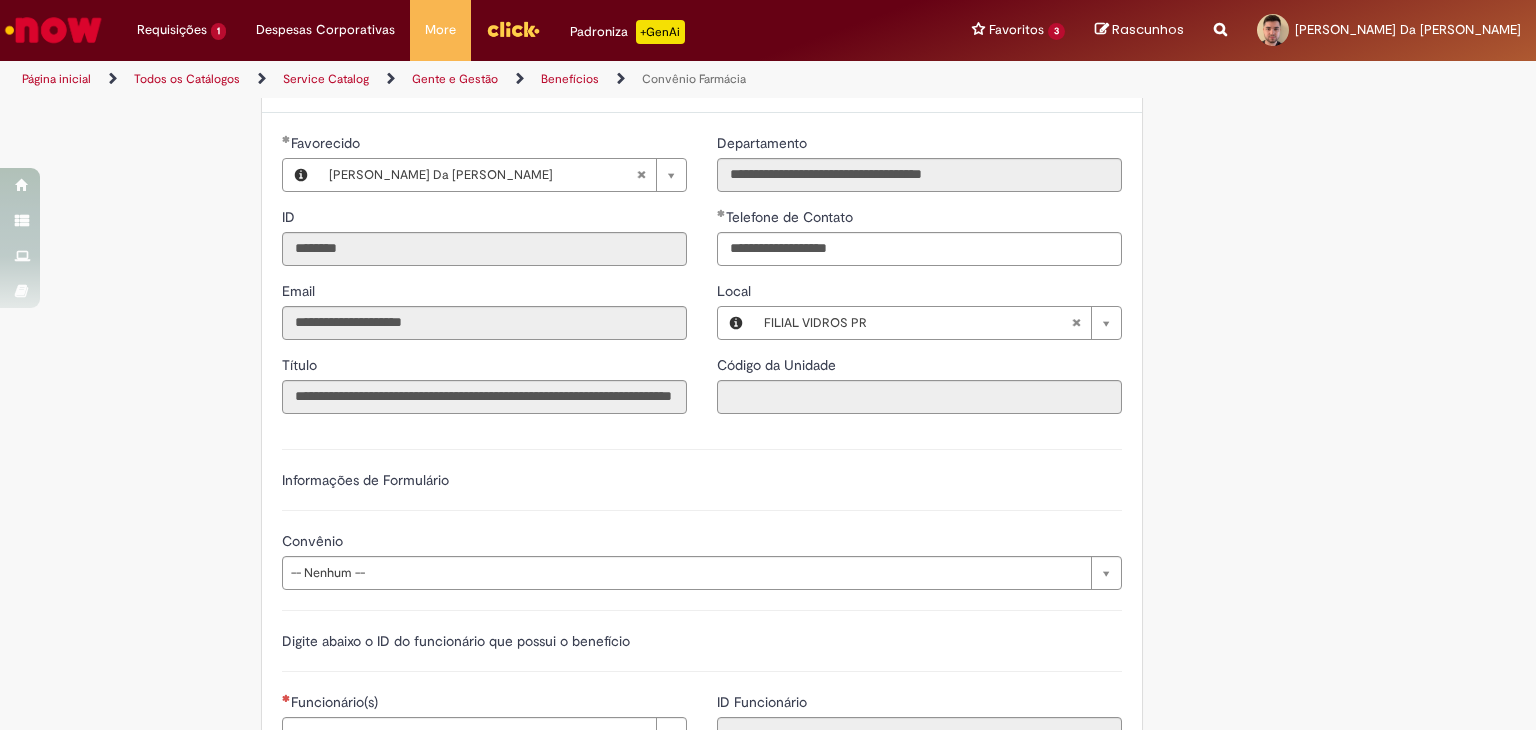 scroll, scrollTop: 1400, scrollLeft: 0, axis: vertical 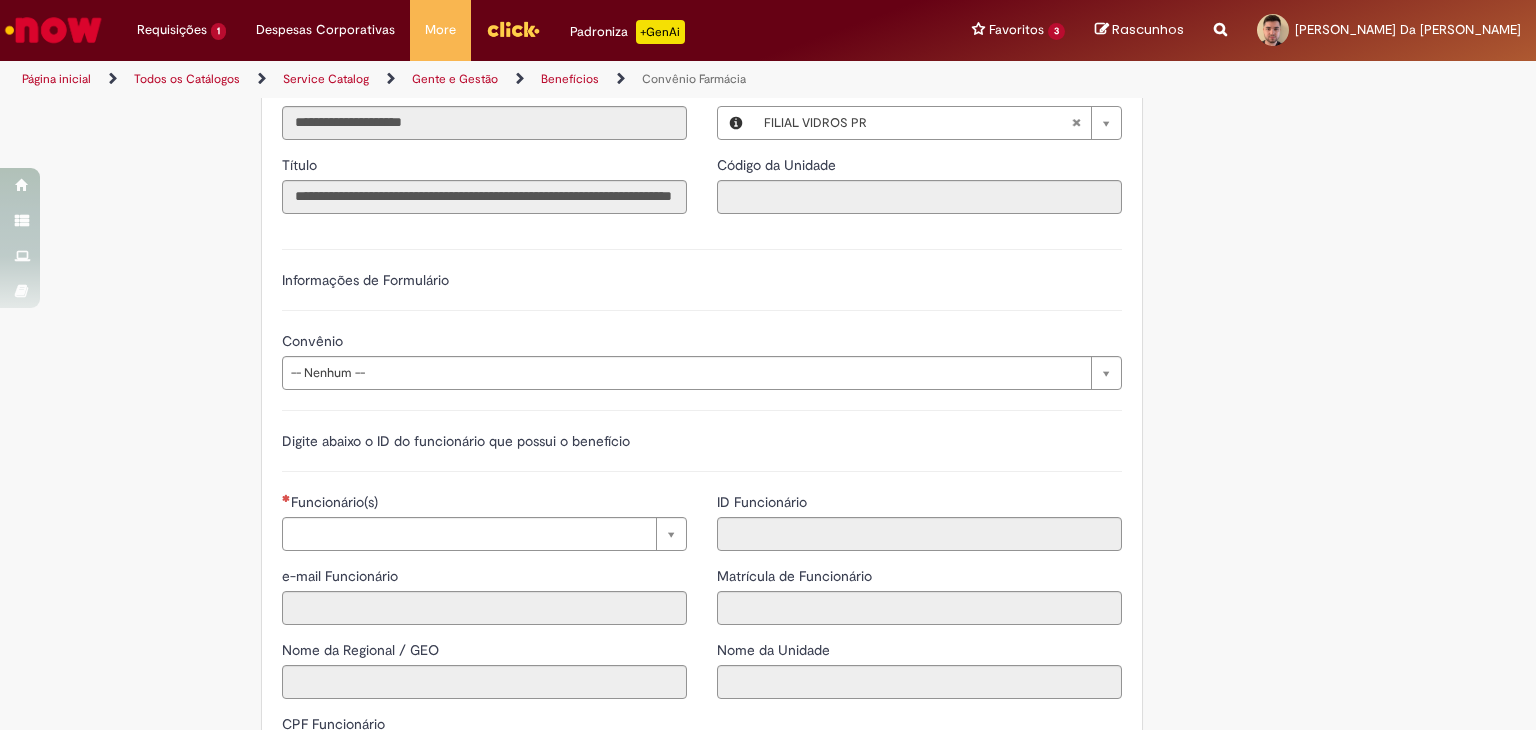 click on "Convênio" at bounding box center (702, 343) 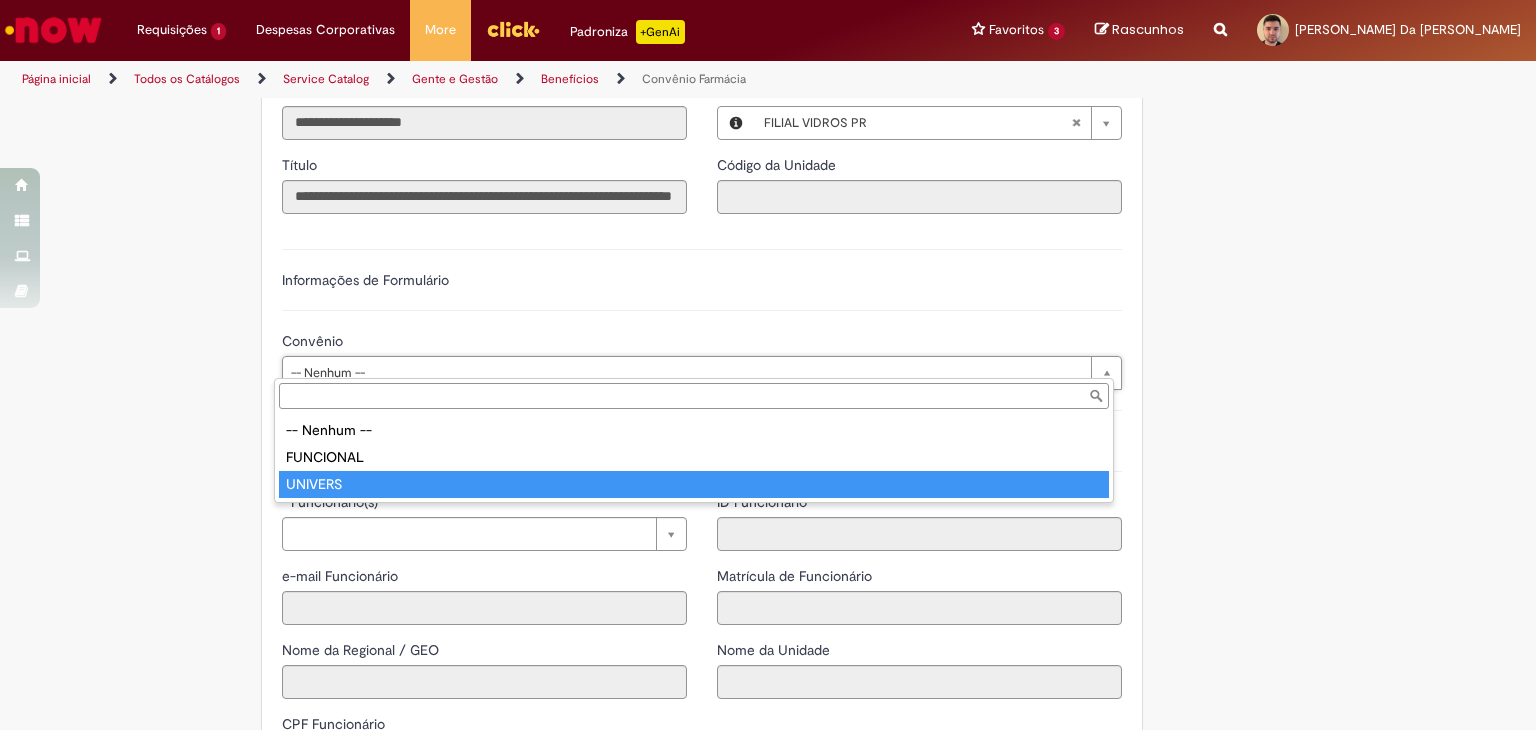 type on "*******" 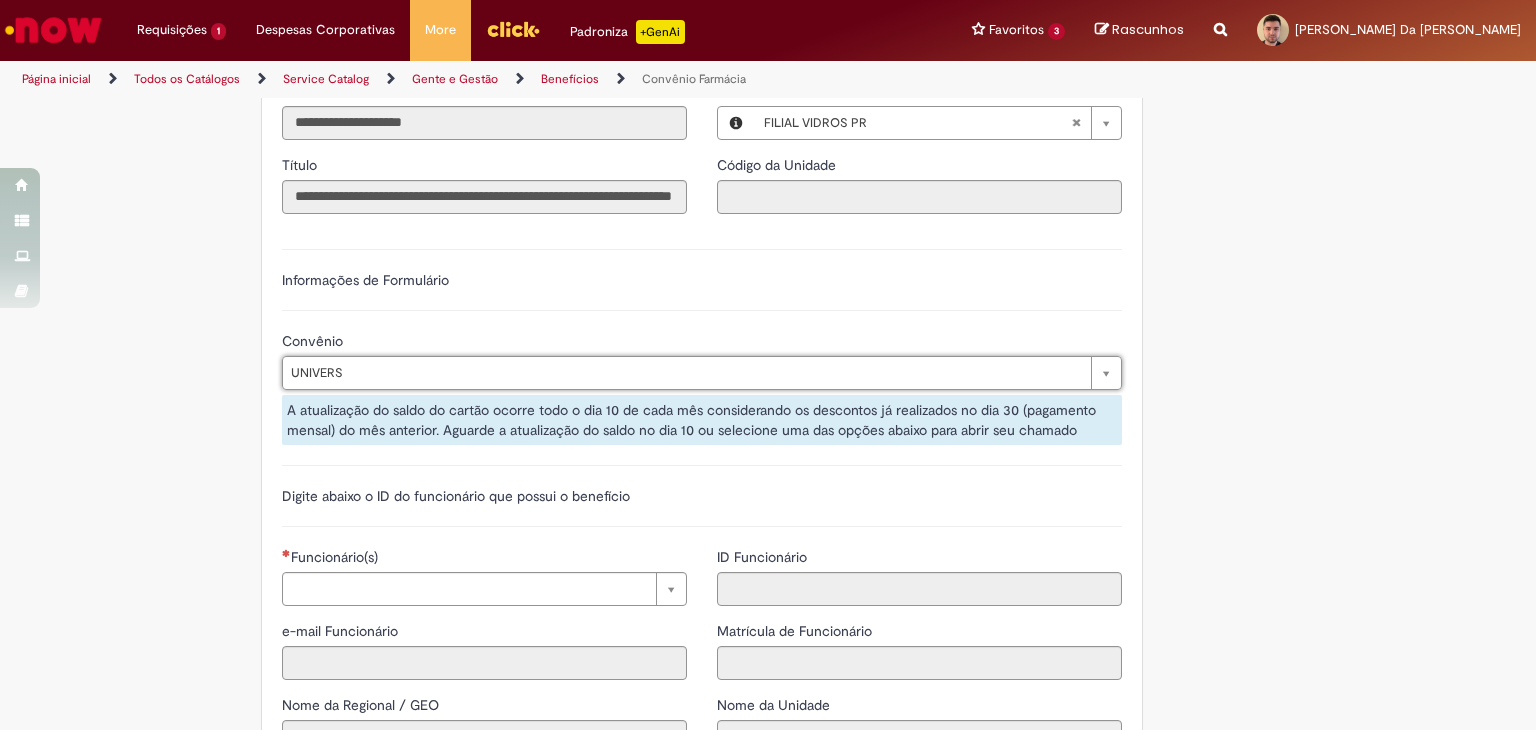 scroll, scrollTop: 1700, scrollLeft: 0, axis: vertical 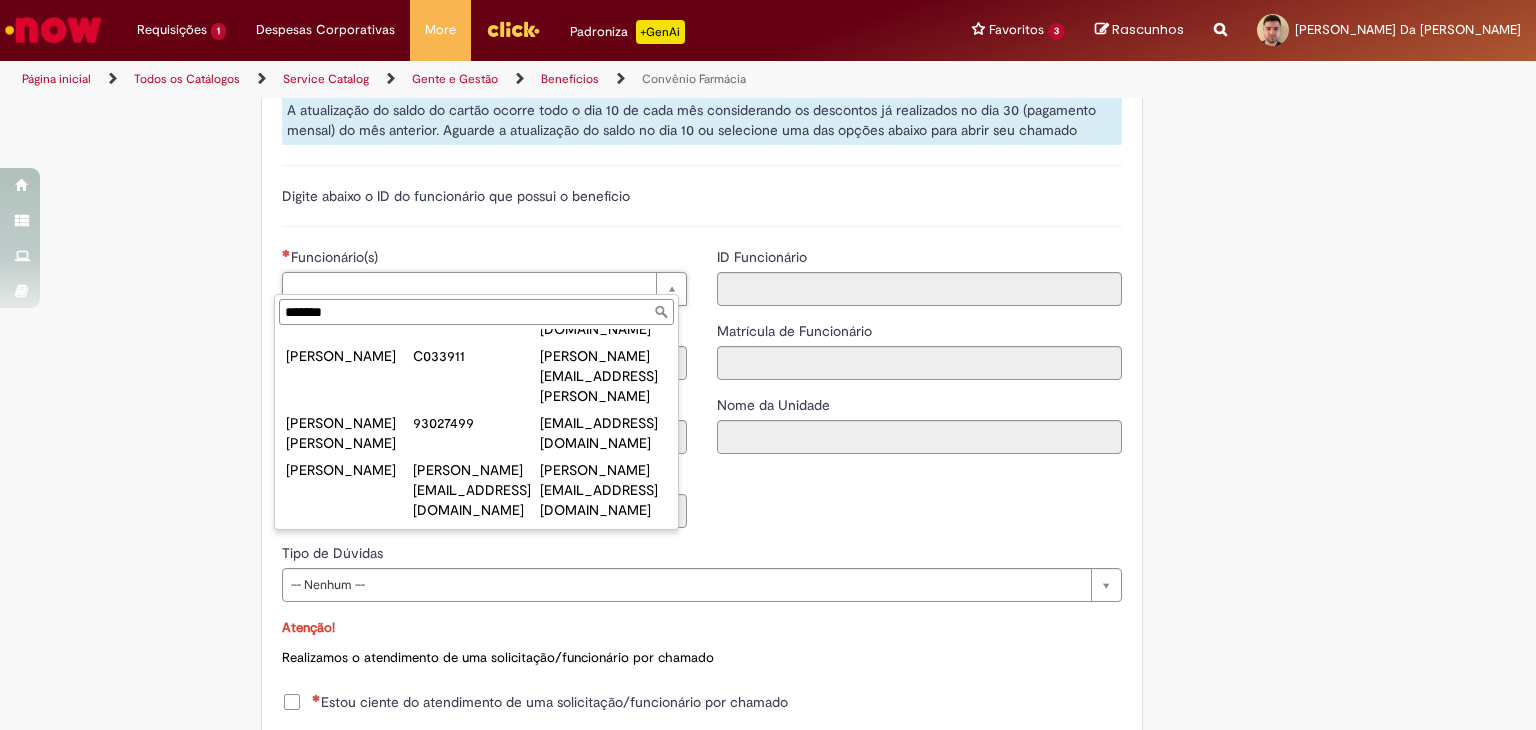 type on "*******" 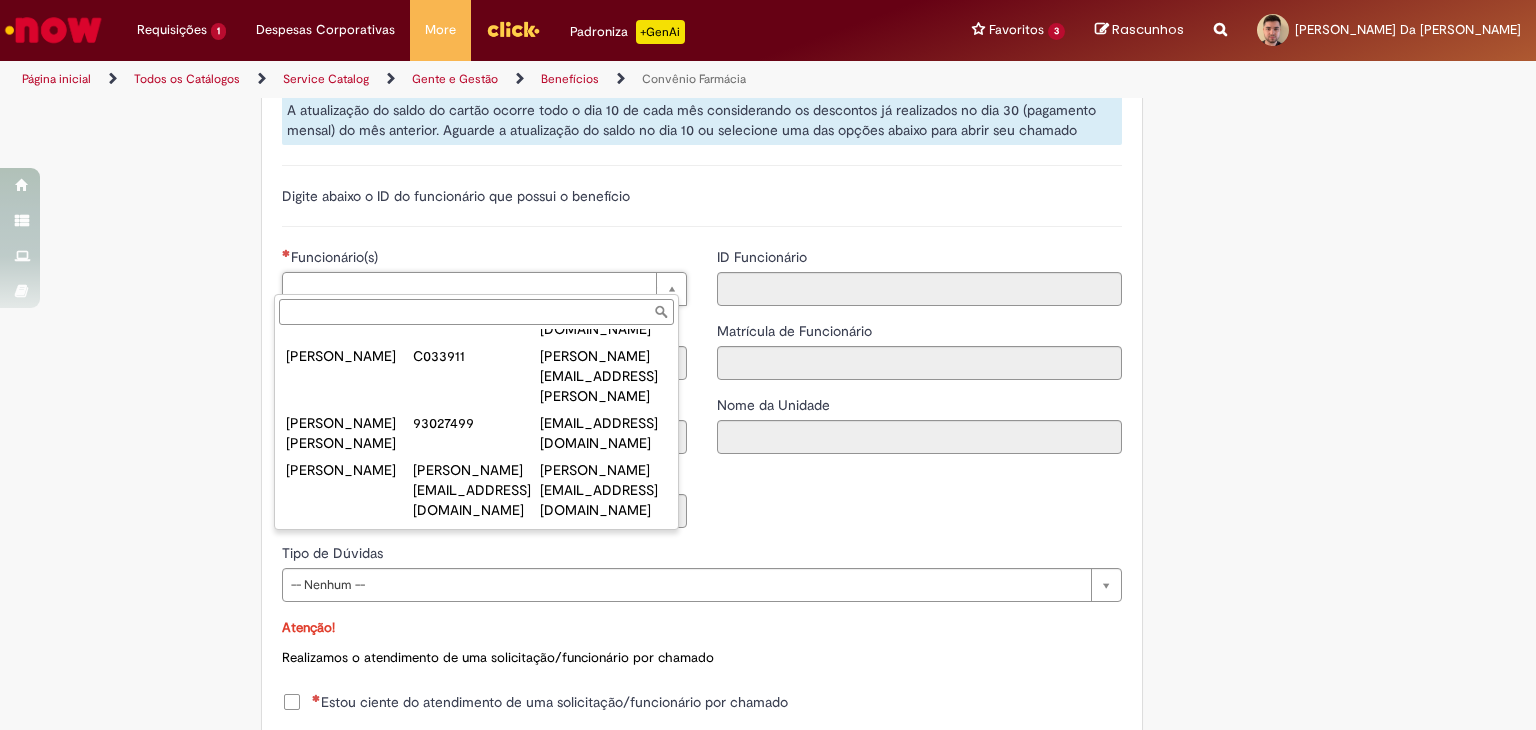 type on "**********" 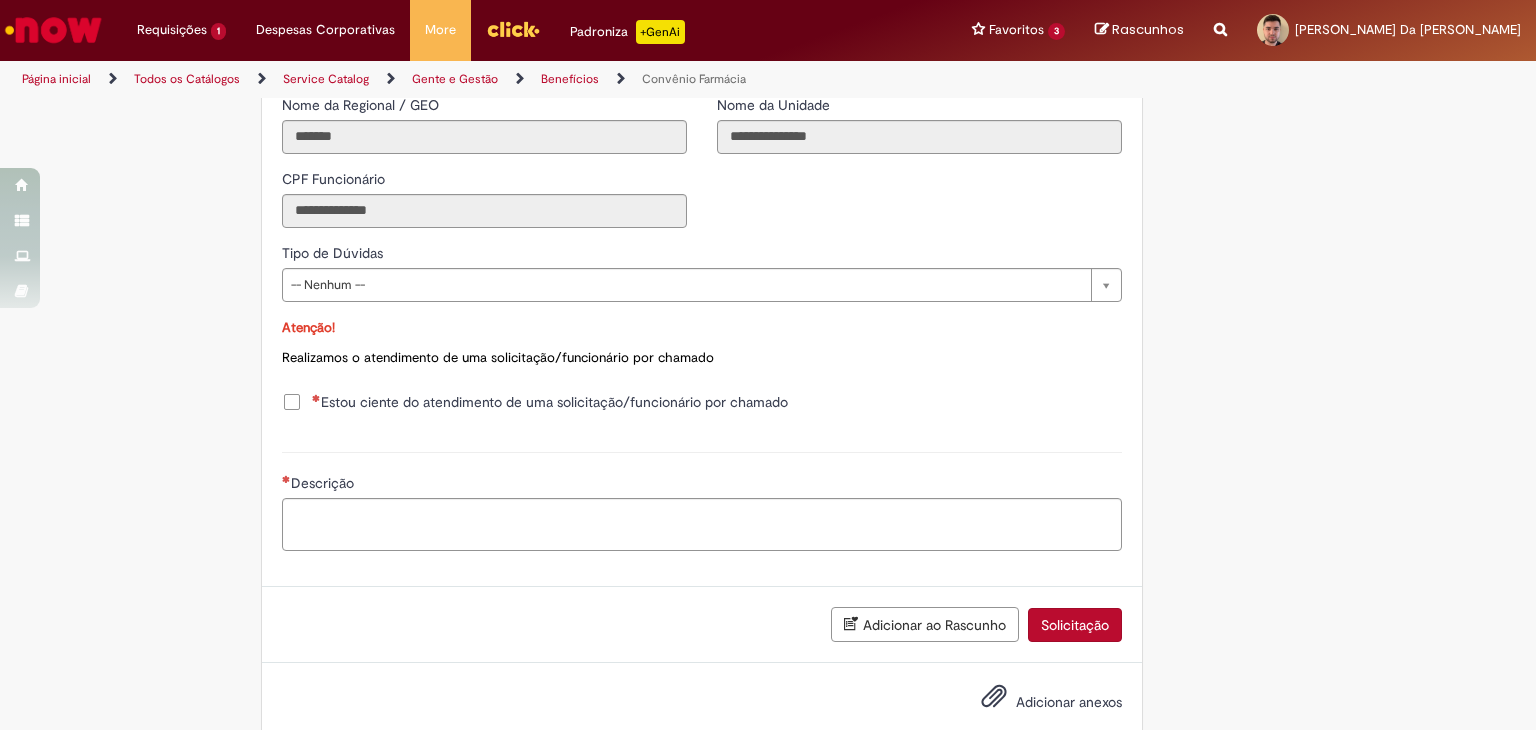 scroll, scrollTop: 2033, scrollLeft: 0, axis: vertical 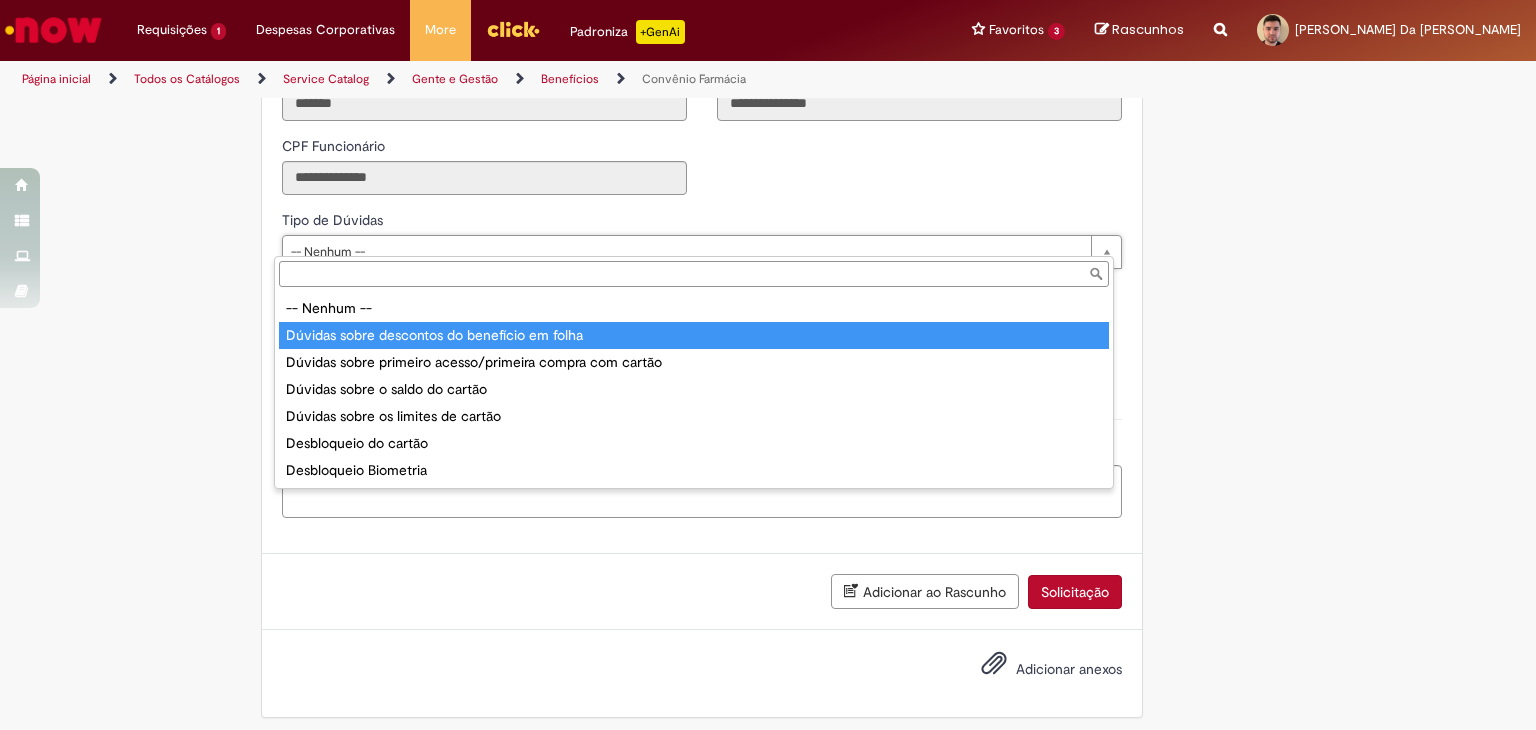 type on "**********" 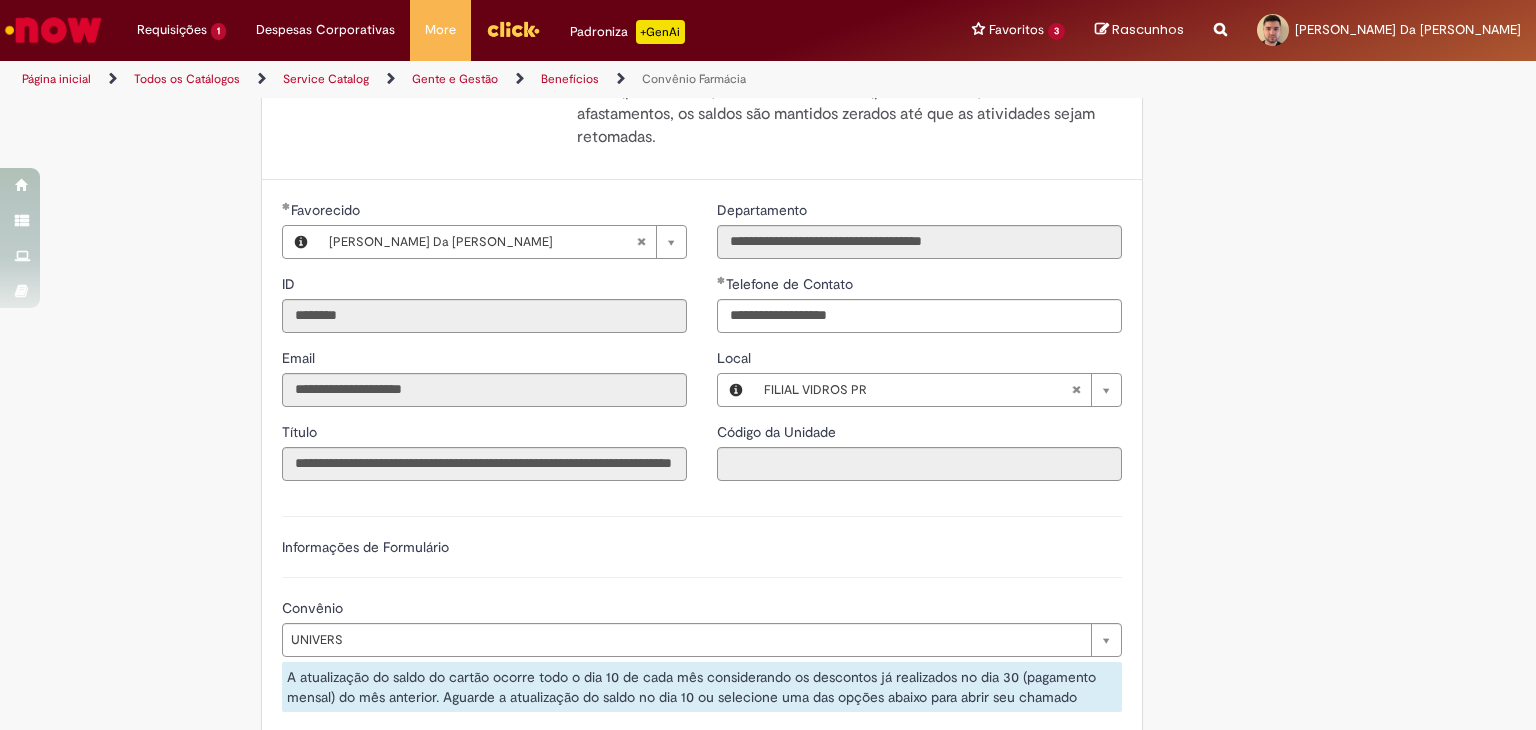 scroll, scrollTop: 733, scrollLeft: 0, axis: vertical 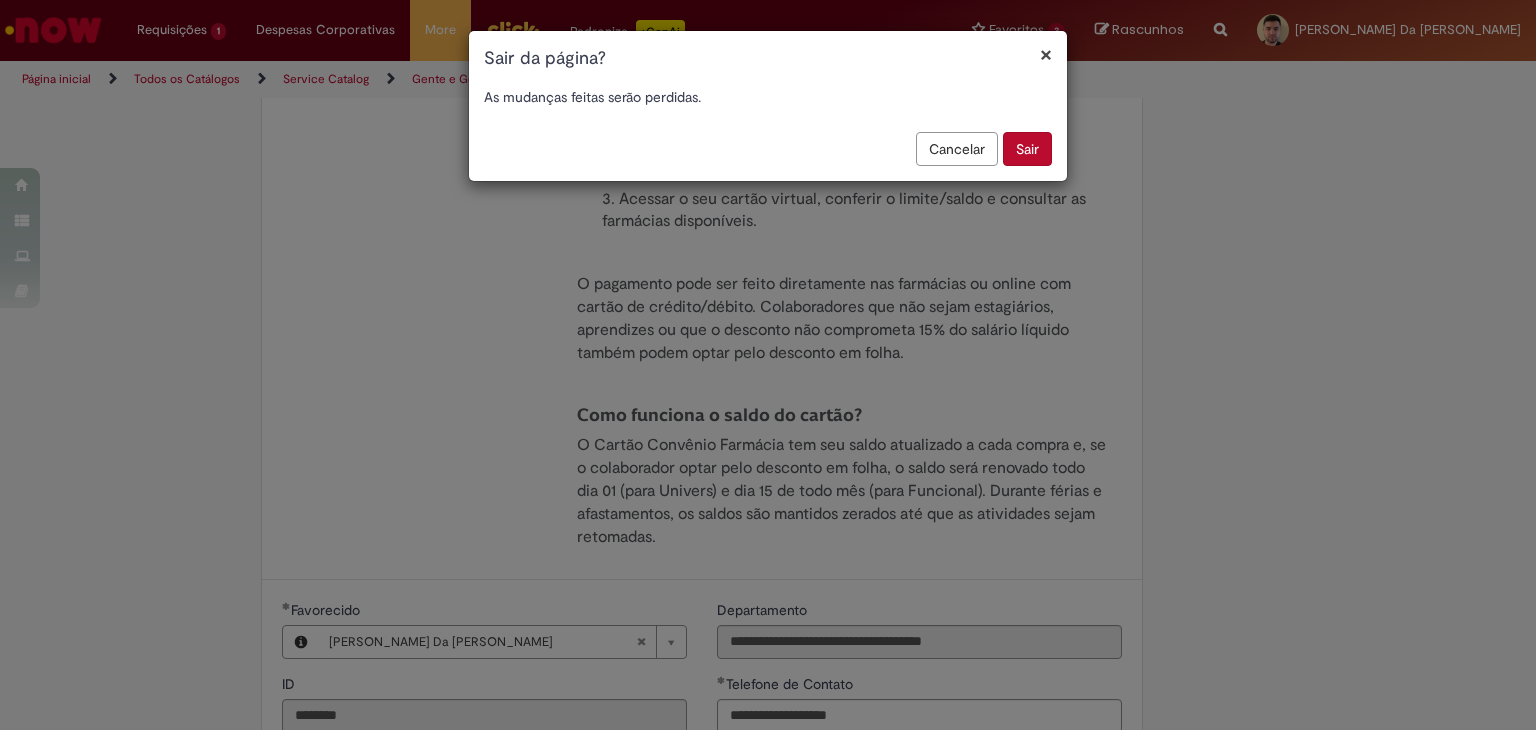 click on "Sair" at bounding box center (1027, 149) 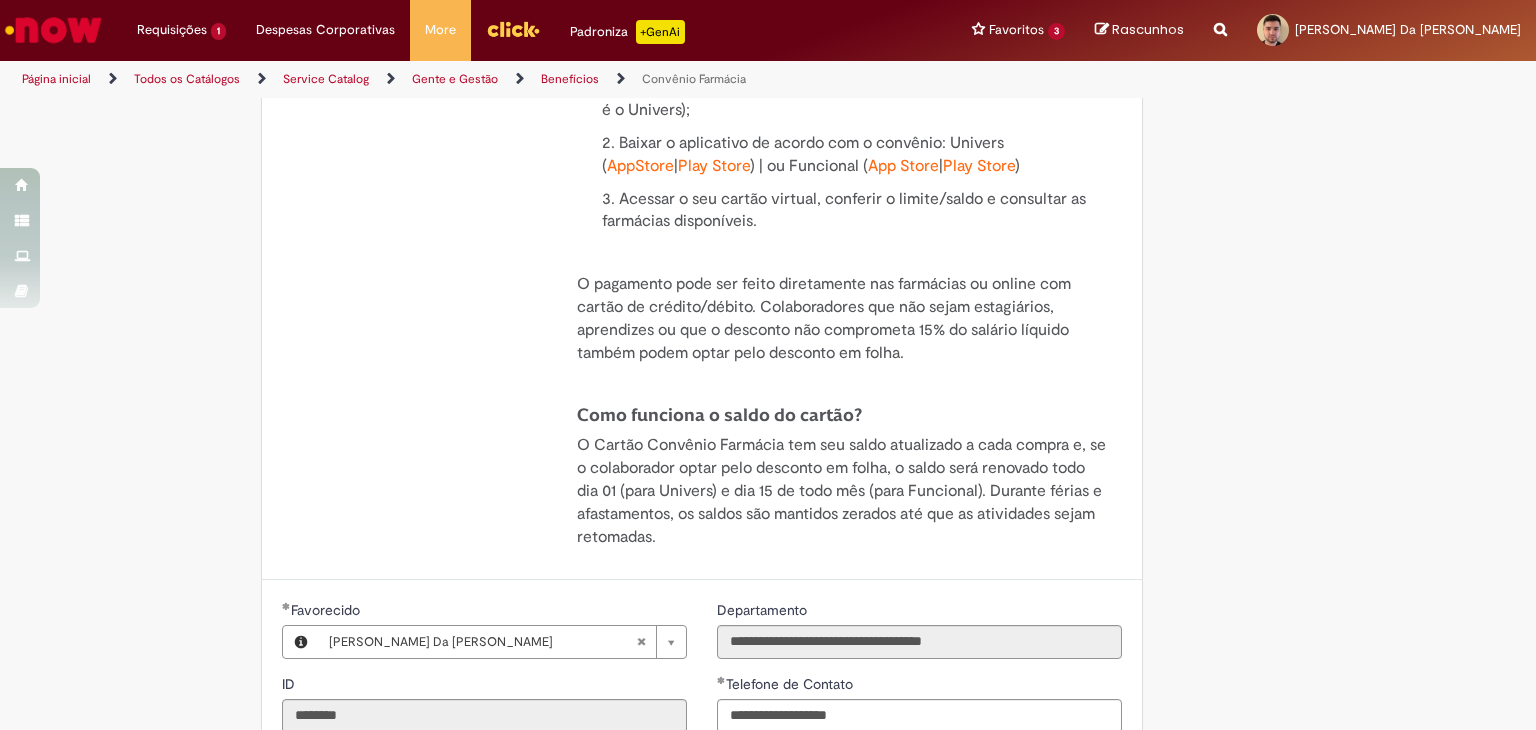 scroll, scrollTop: 1847, scrollLeft: 0, axis: vertical 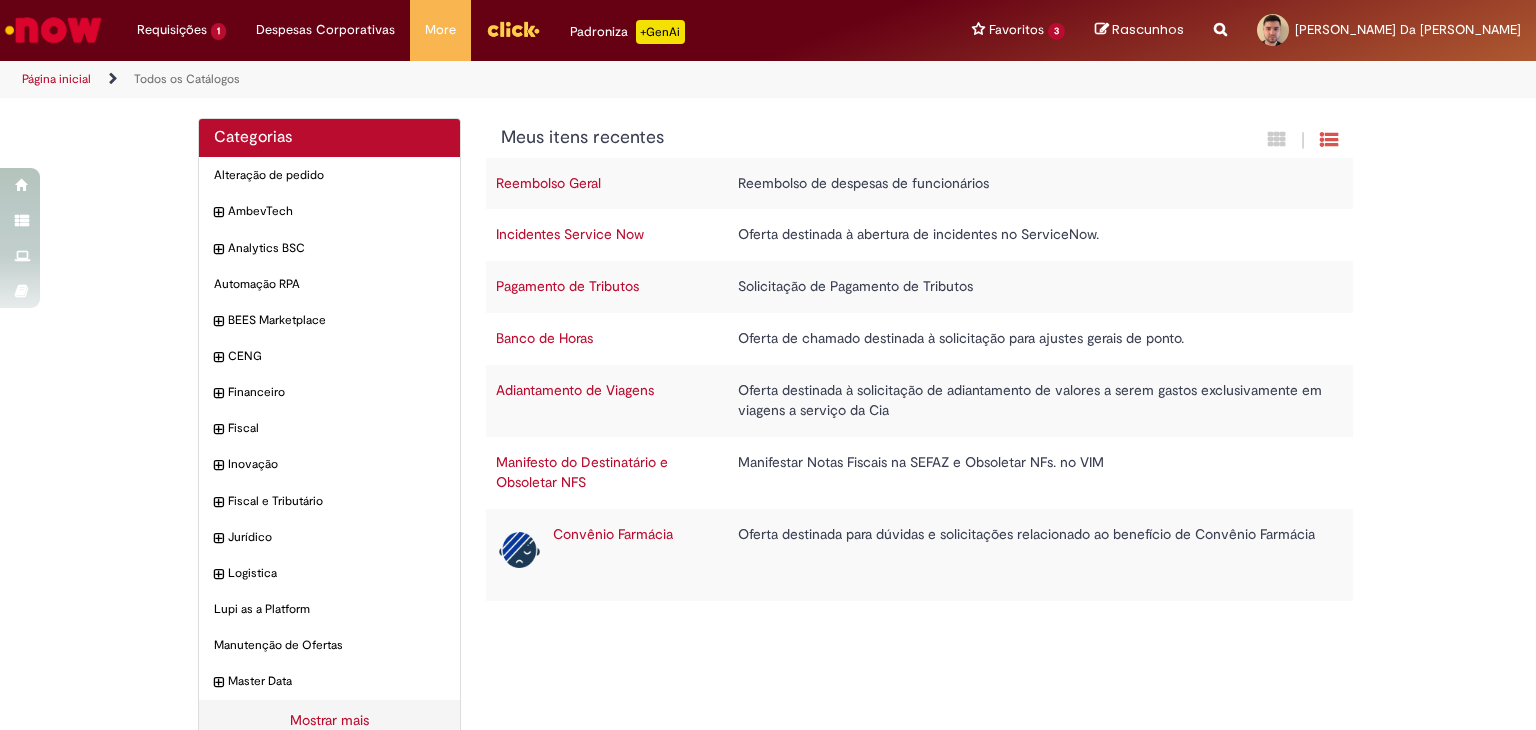 click on "Reembolso Geral" at bounding box center (548, 183) 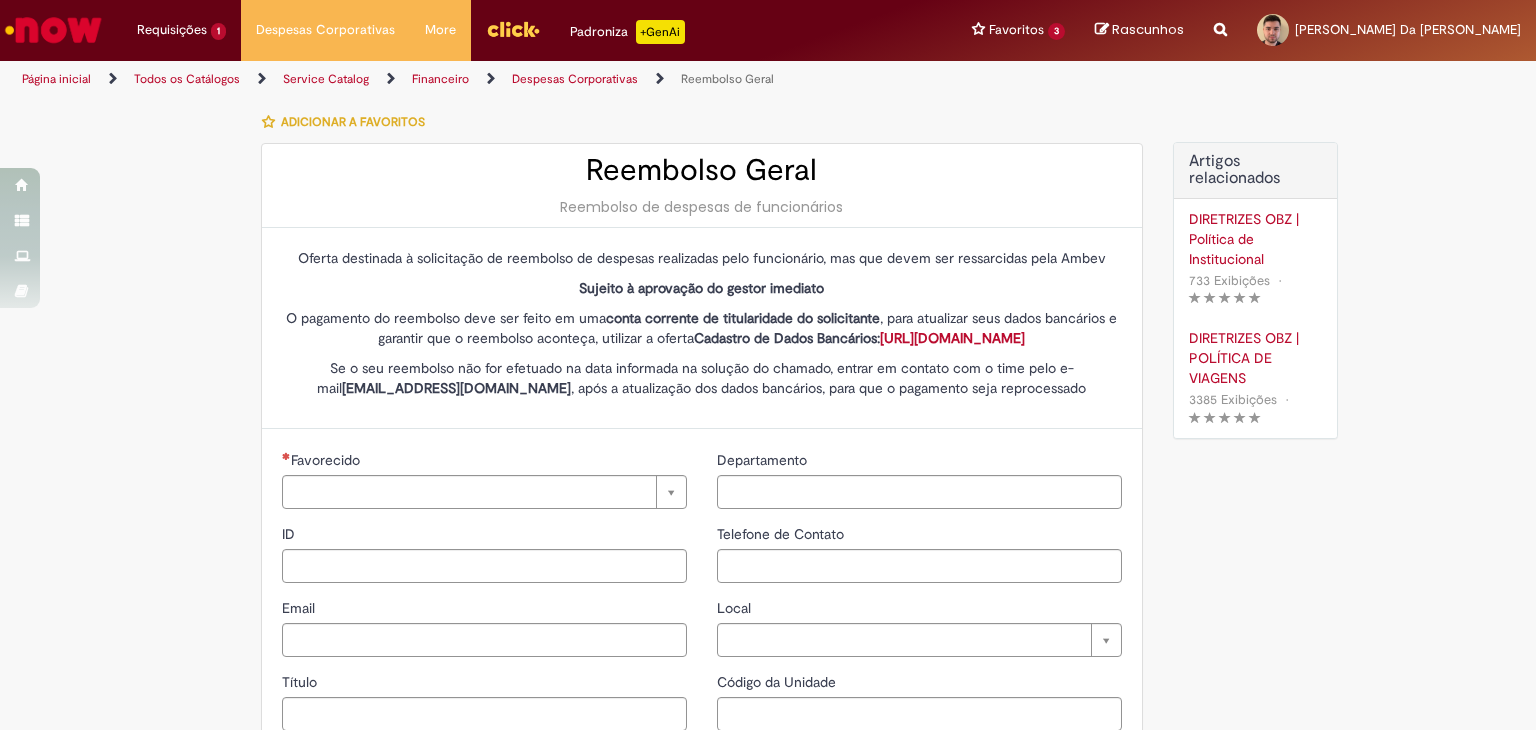 type on "********" 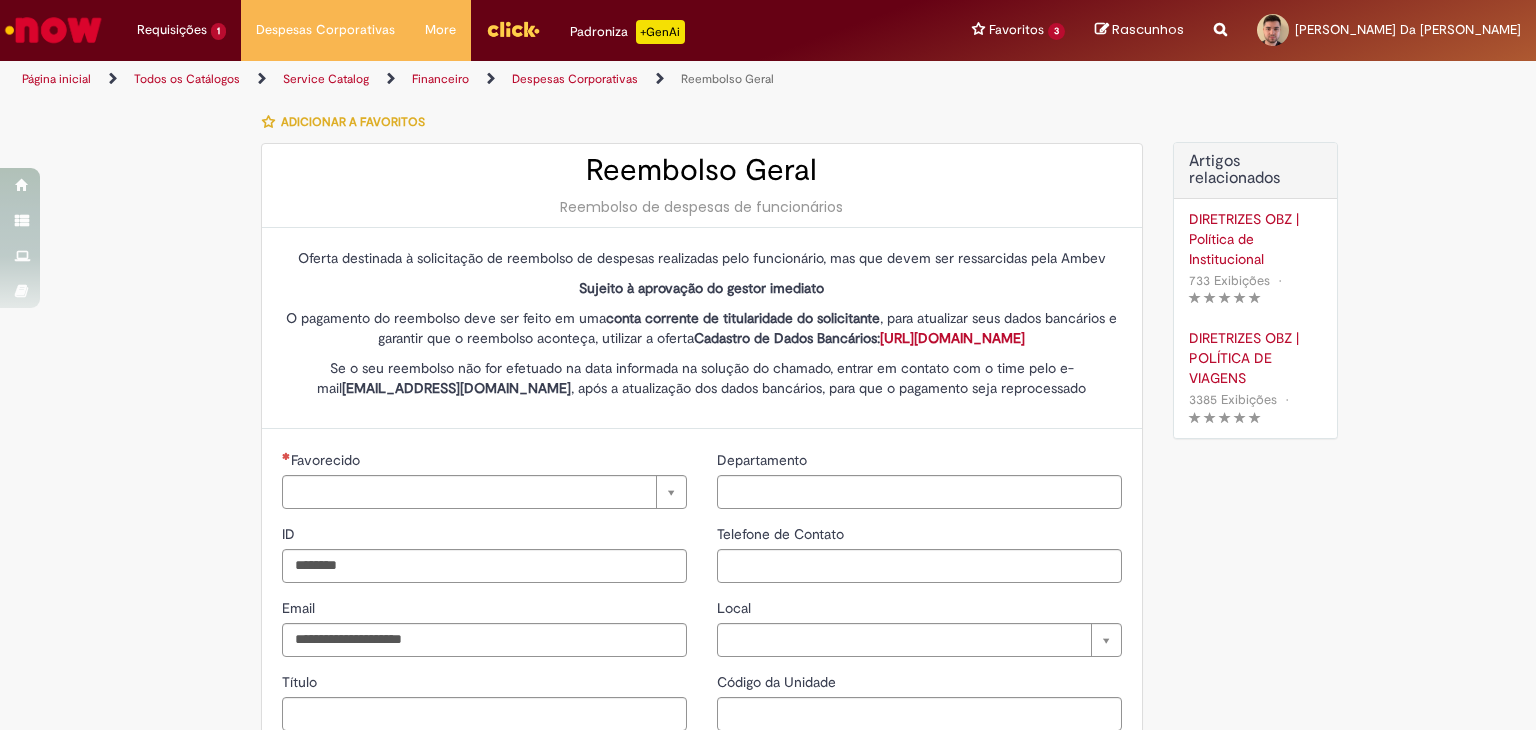 type on "**********" 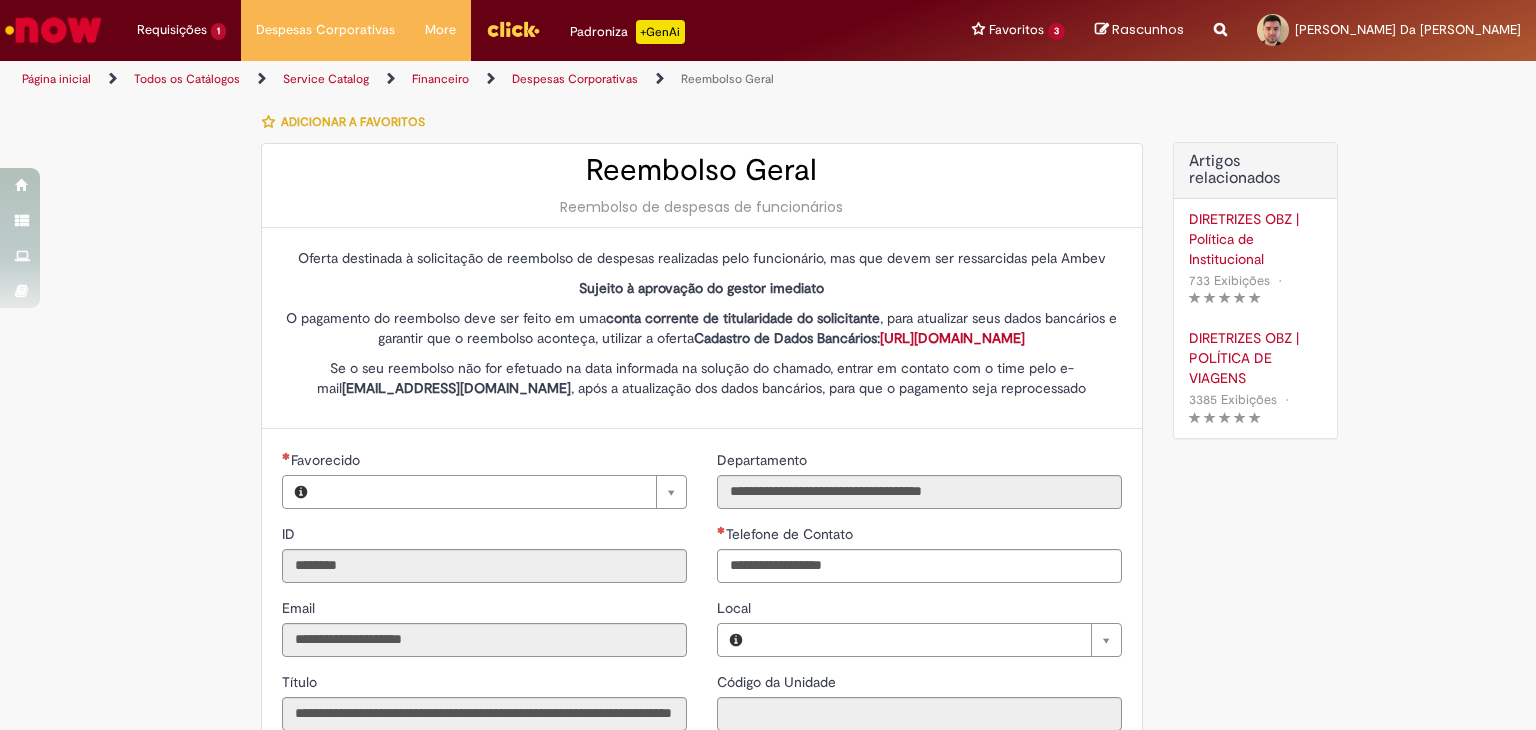 type on "**********" 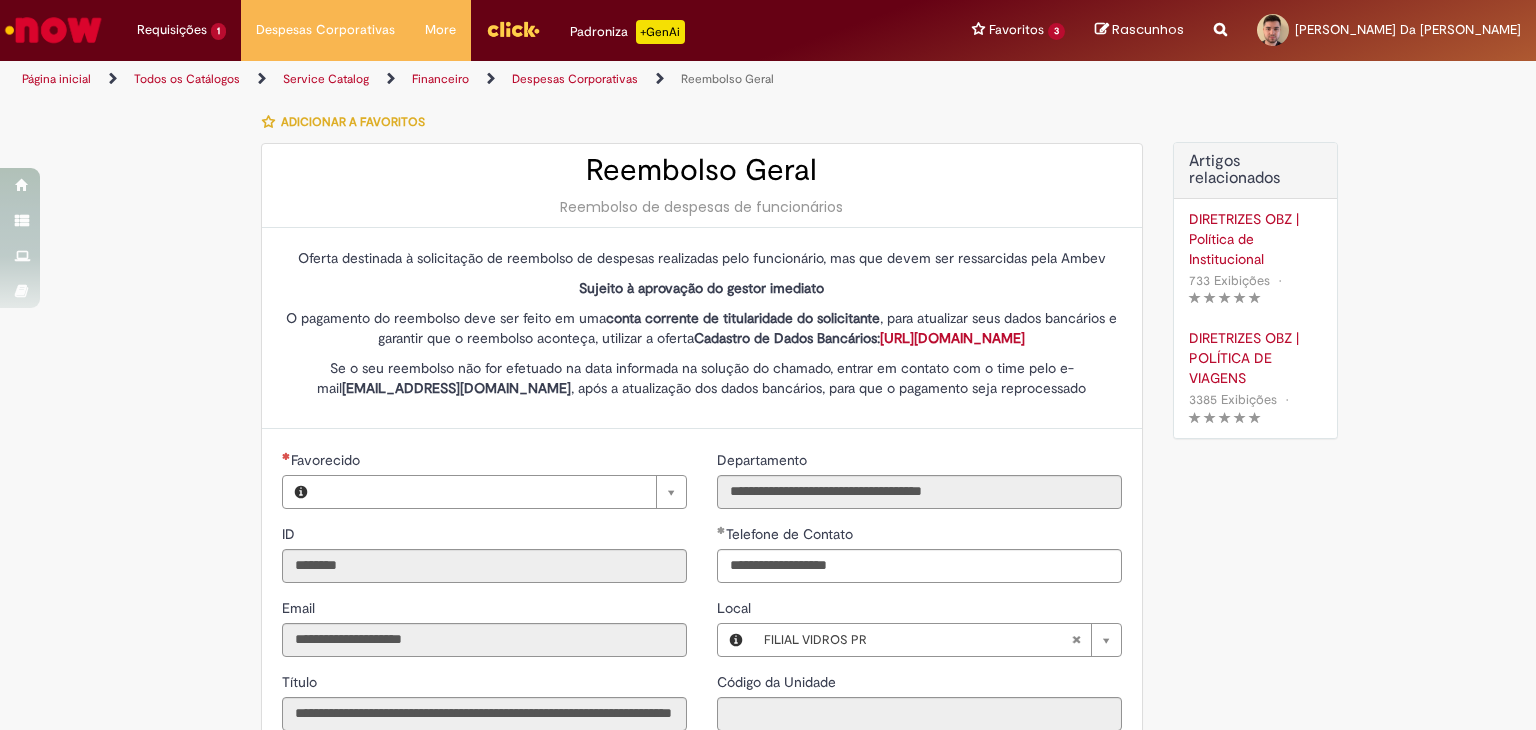 type on "**********" 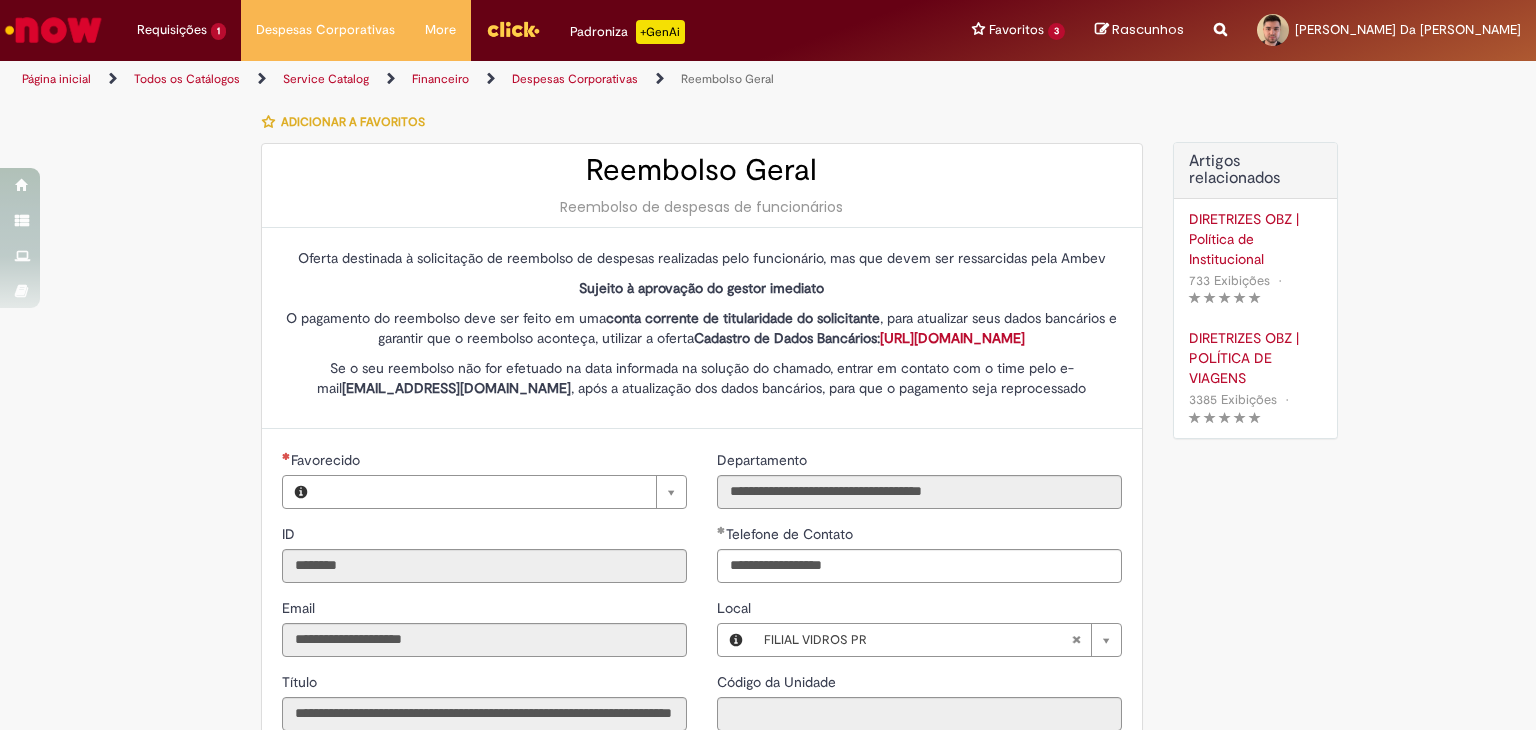 type on "**********" 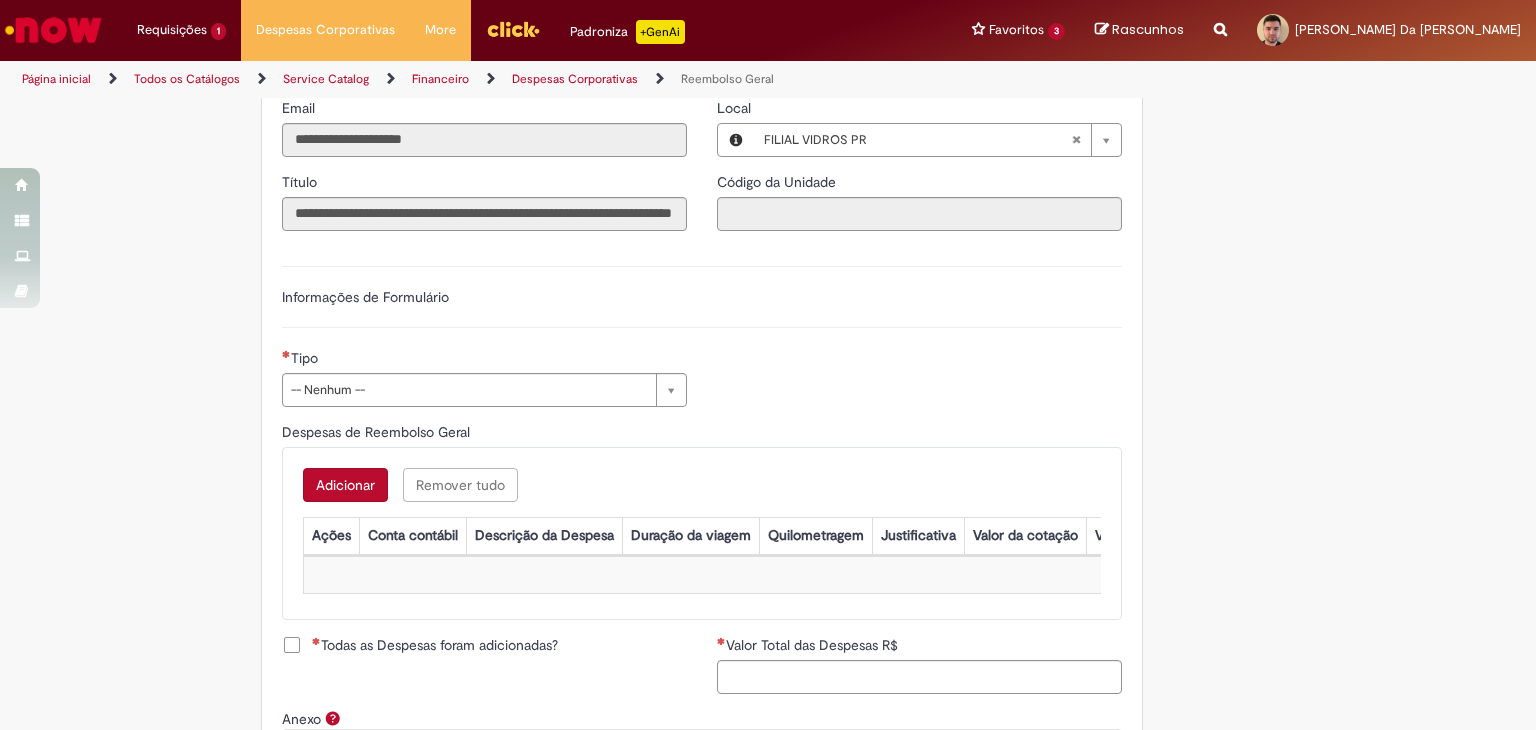scroll, scrollTop: 700, scrollLeft: 0, axis: vertical 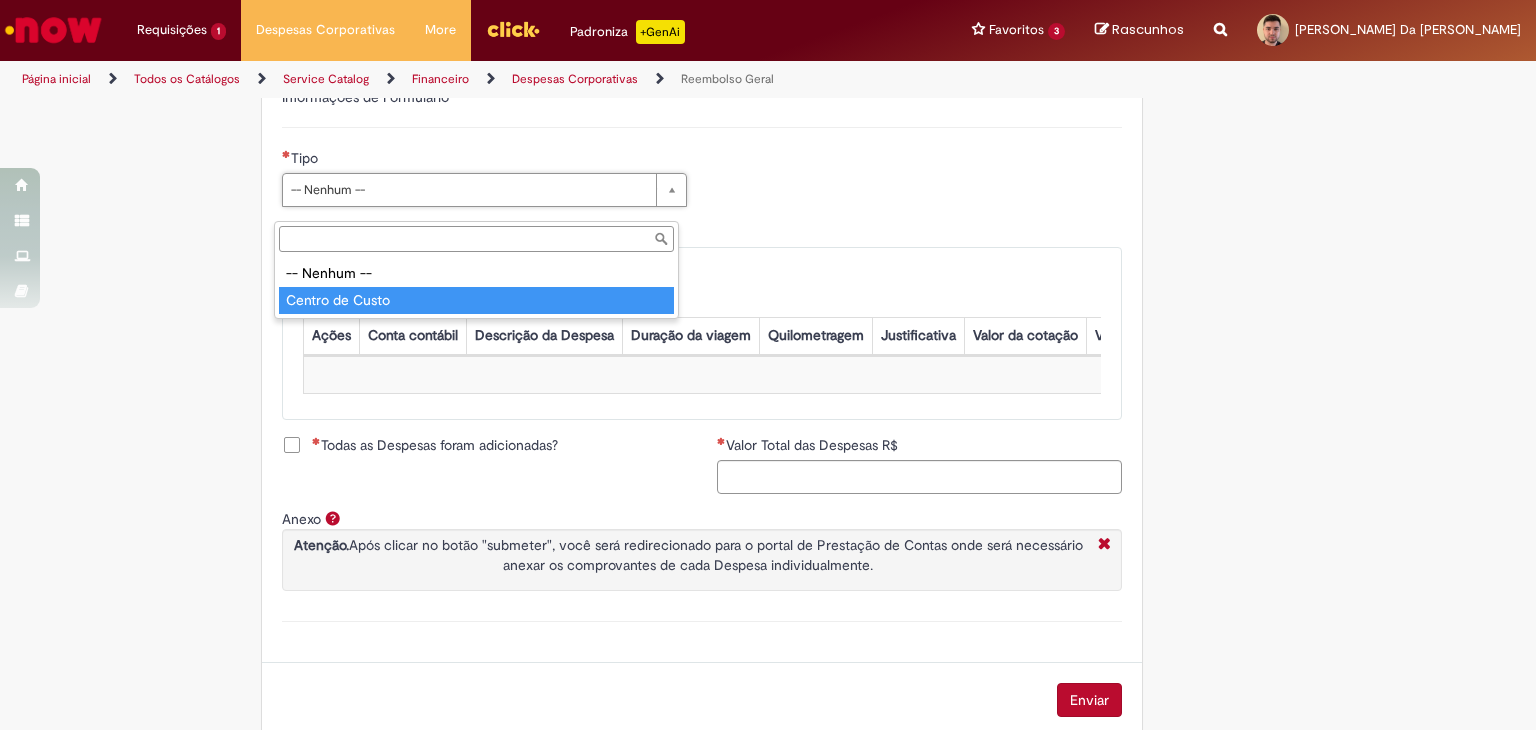 type on "**********" 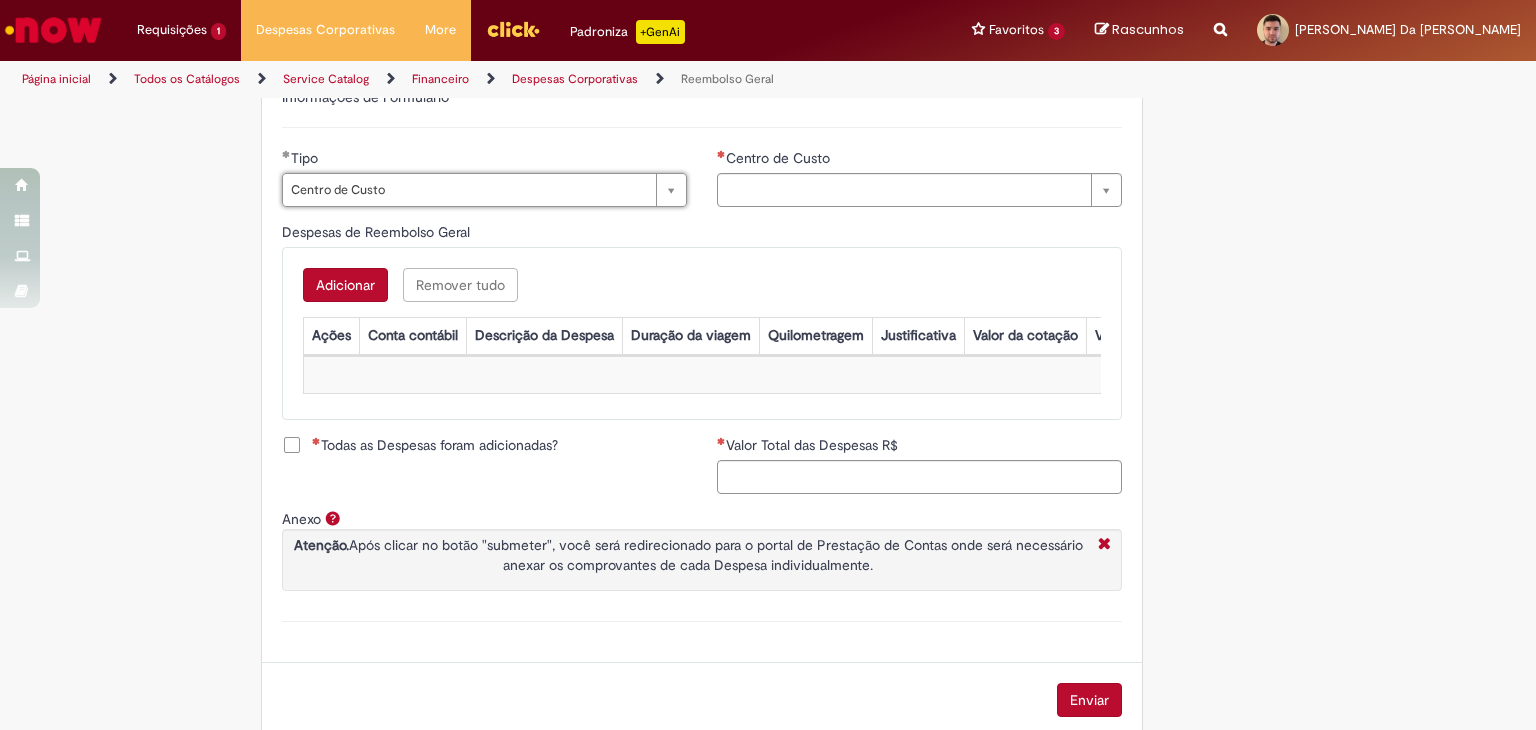 type on "**********" 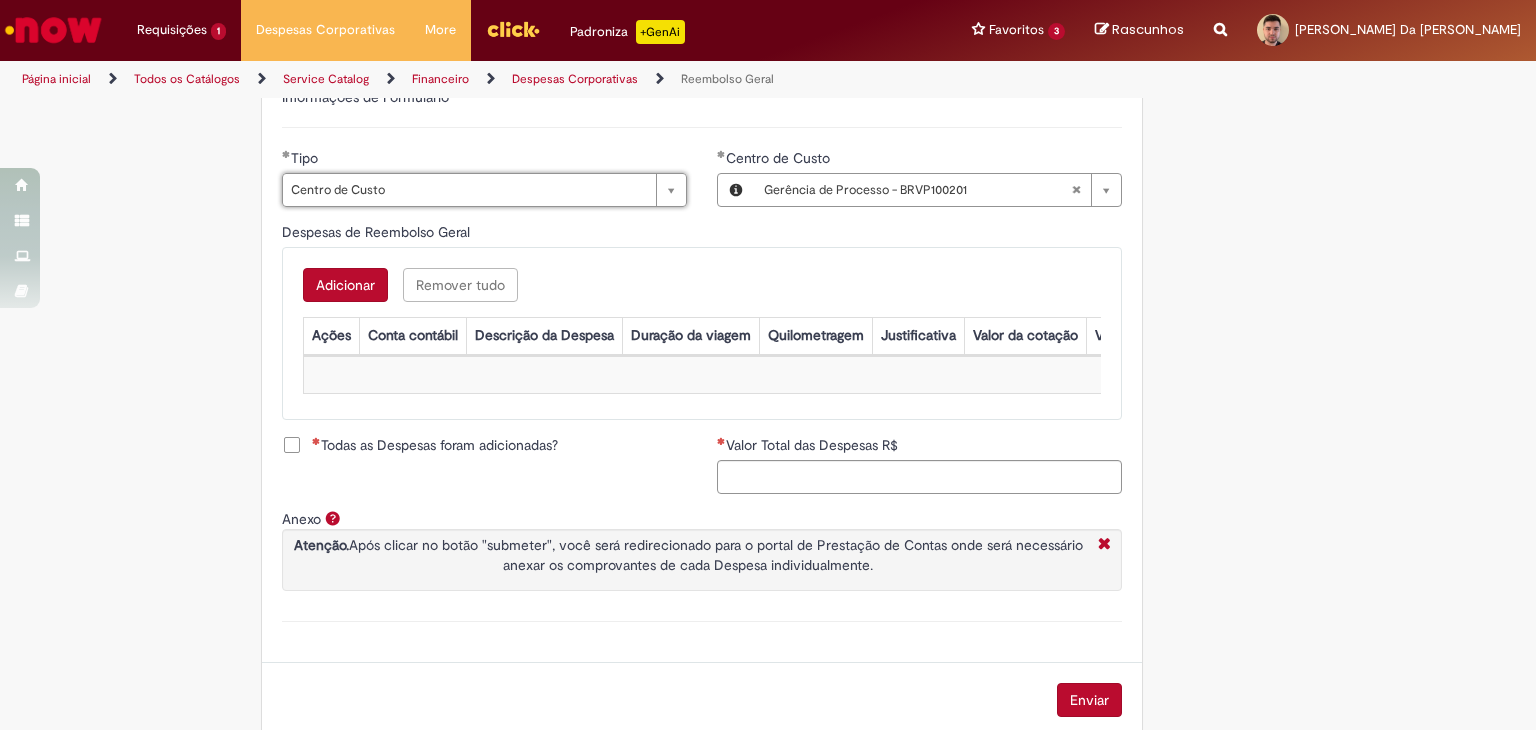 type 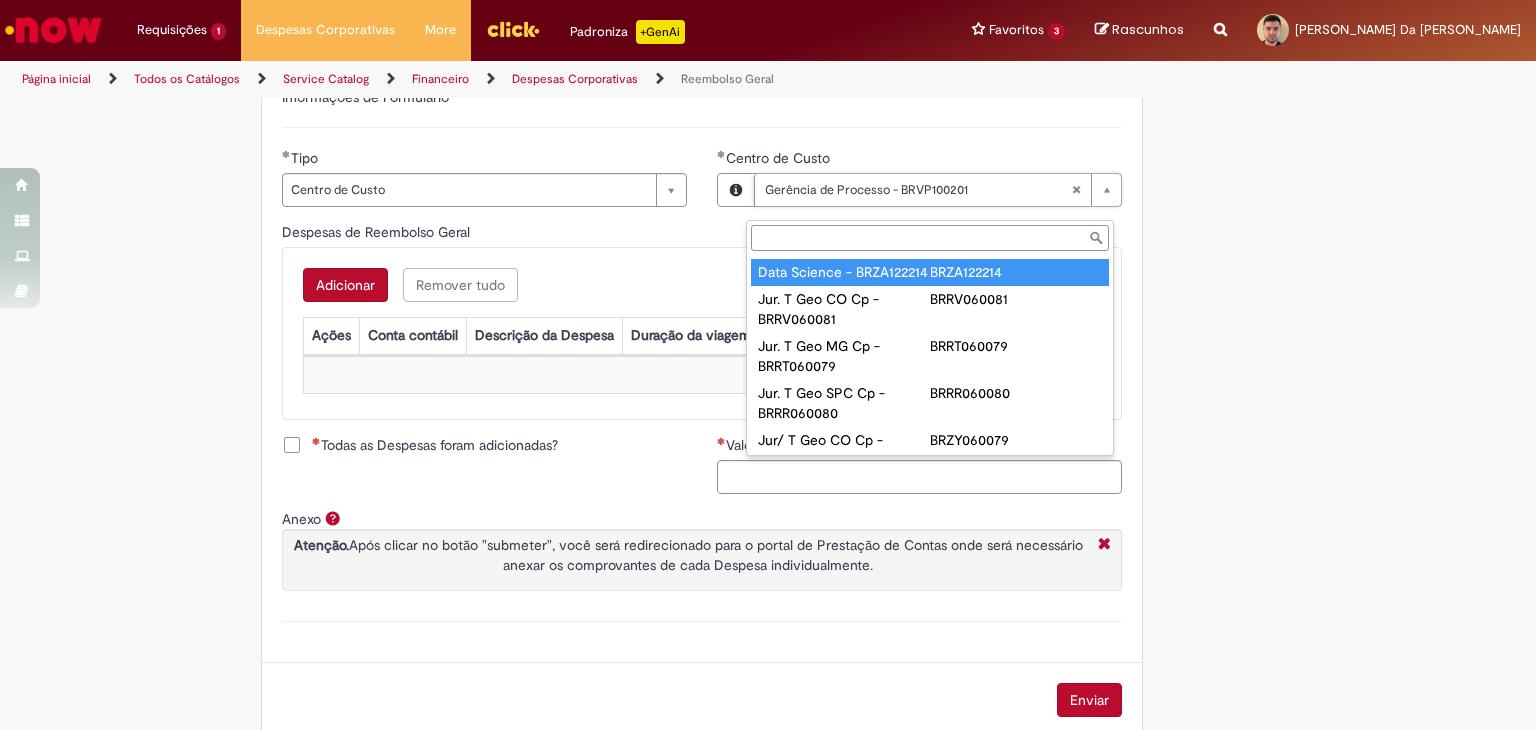type on "**********" 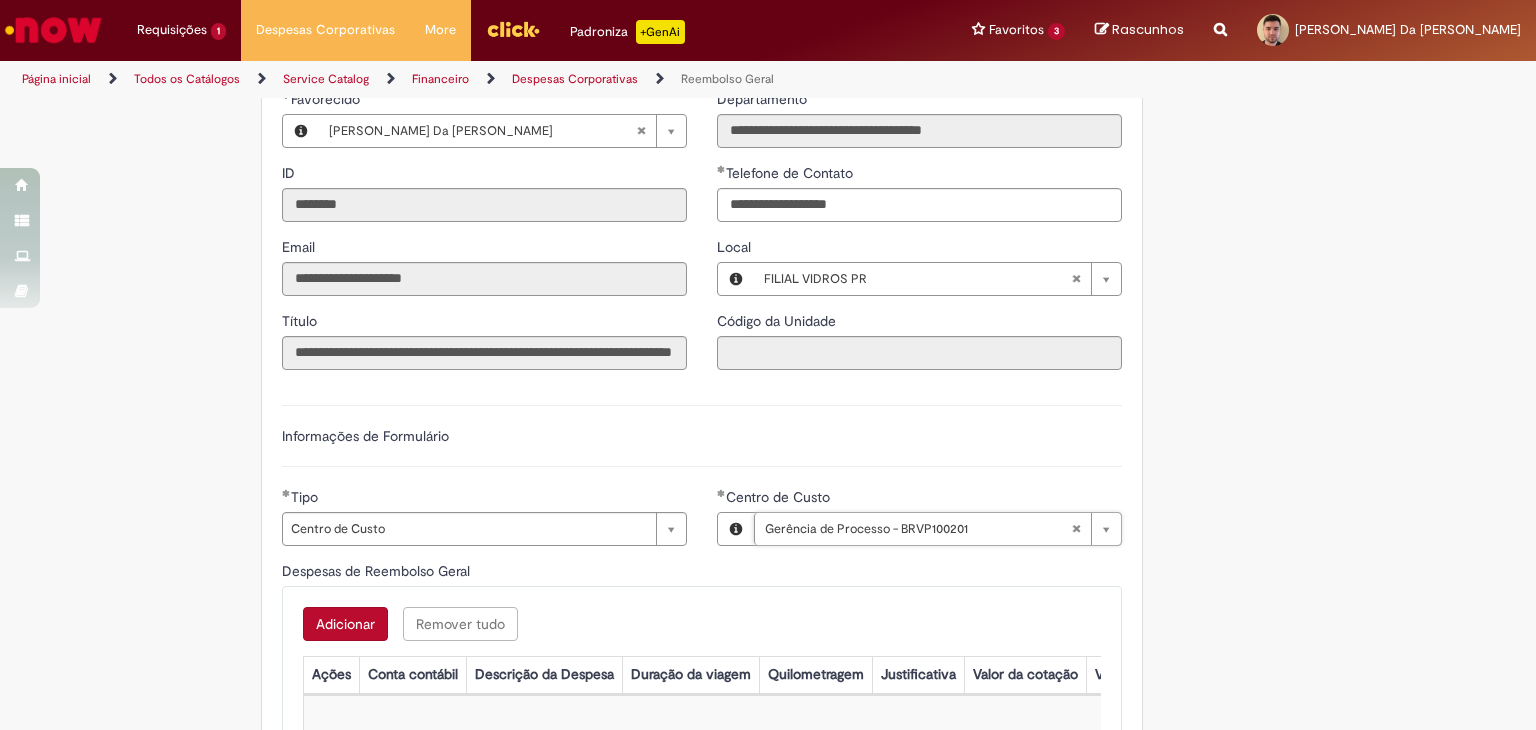 scroll, scrollTop: 0, scrollLeft: 0, axis: both 